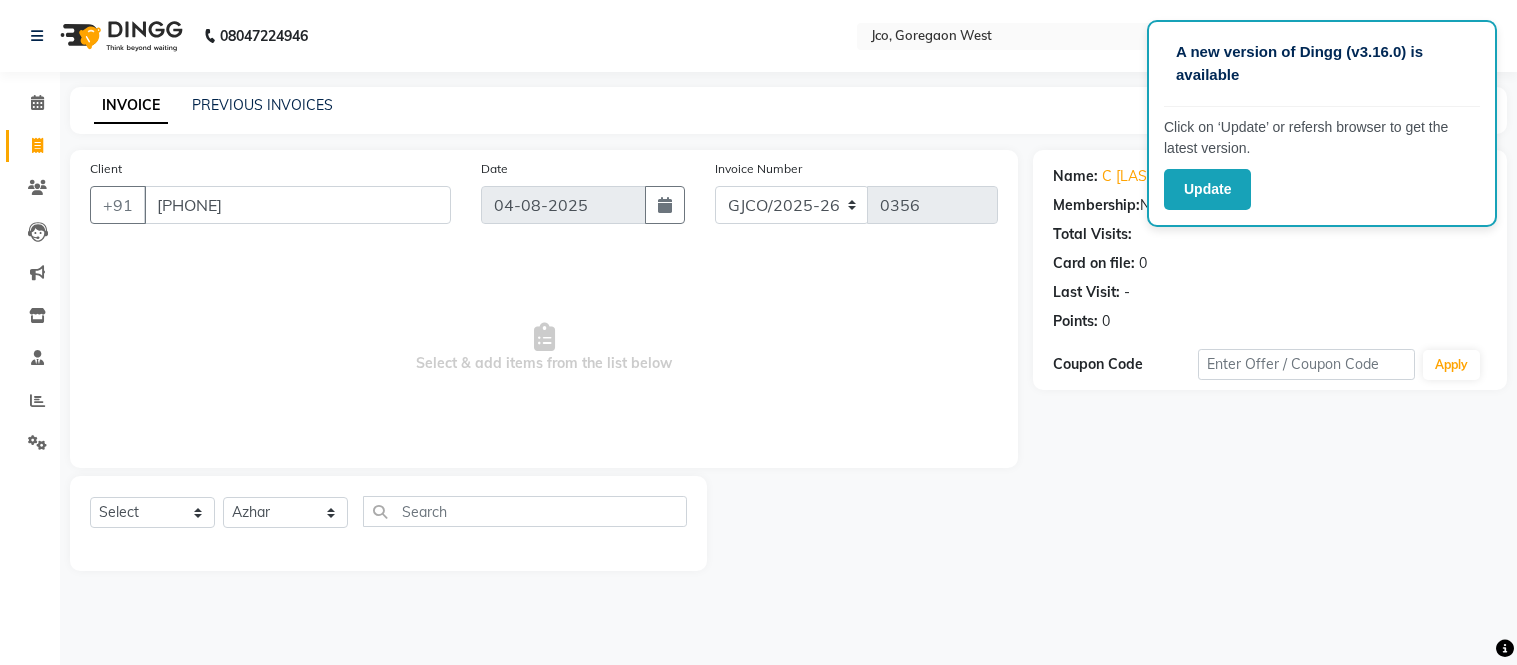 select on "79221" 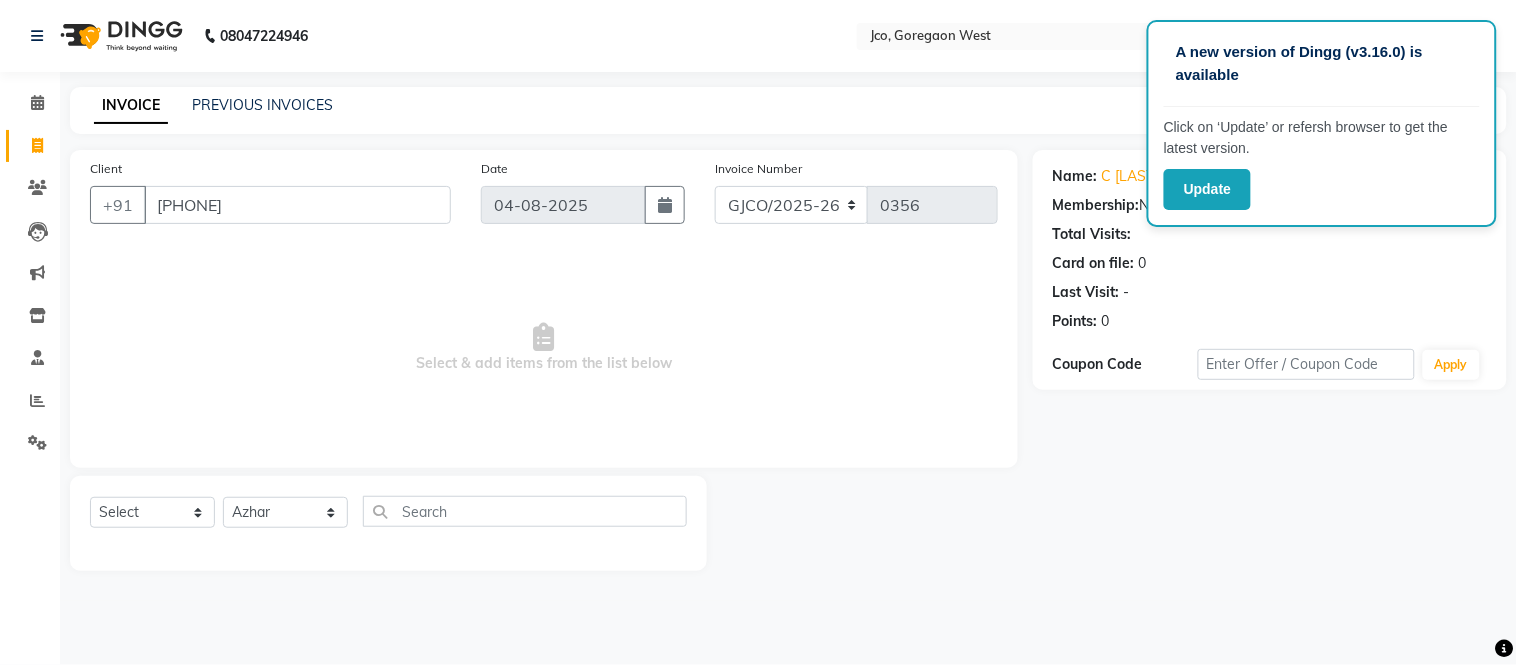 scroll, scrollTop: 0, scrollLeft: 0, axis: both 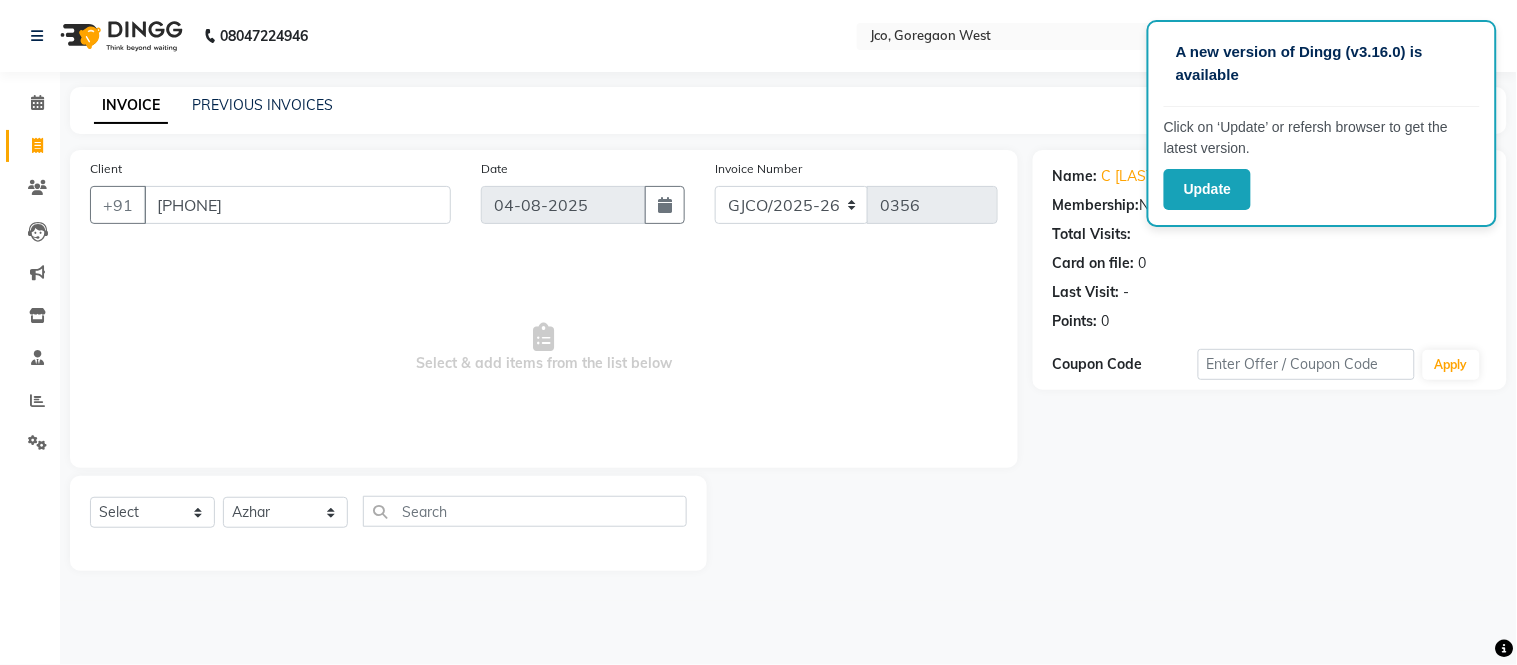click on "Select & add items from the list below" at bounding box center (544, 348) 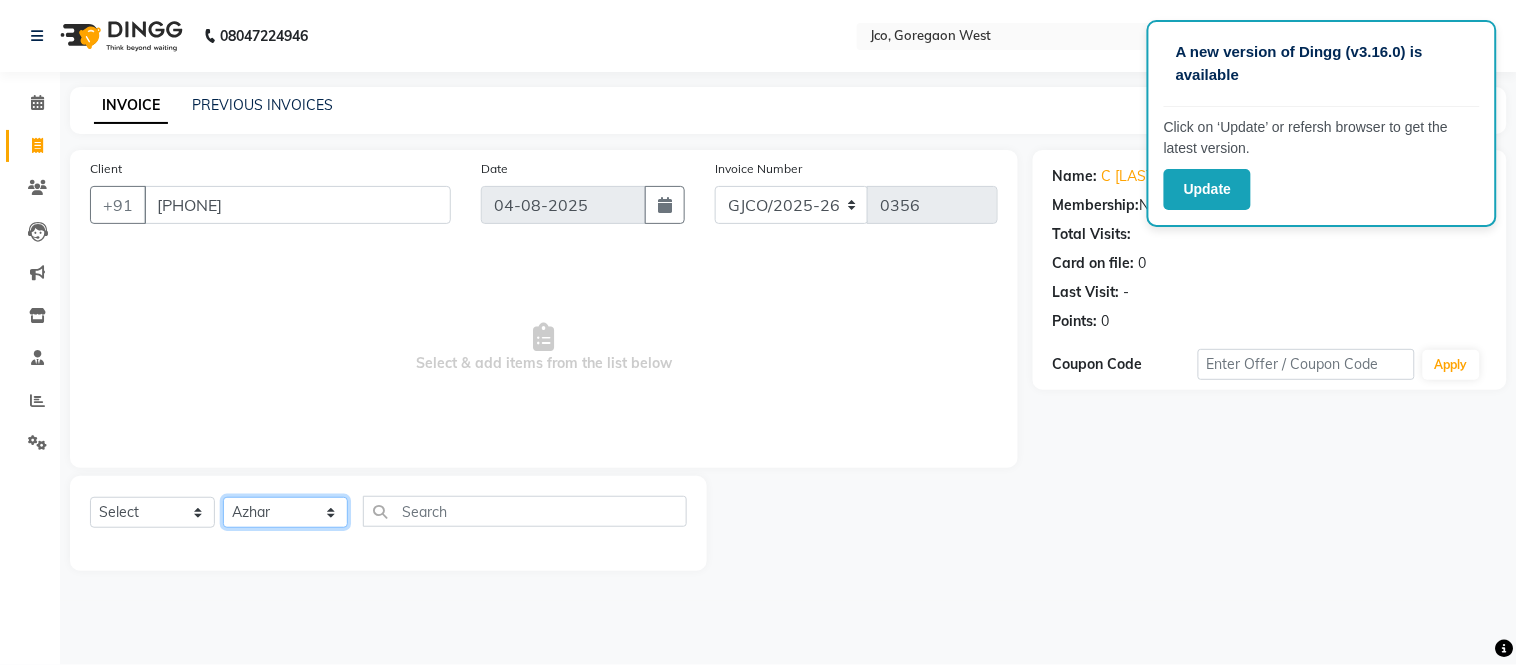 click on "Select Stylist Abdul Abid Afsha Shaikh Ajmal Aphy Araslan Ashfaque Aslam Azhar Frontdesk Gopal Jouyi Jubair Komal Tiwari Moon Lusi Naomi Raaj Raja Rose Ruchita Sunil katkar Sachin Kumar Thakur Sanatan sanjay Shavez Shilpa Shimrei Somya Thotsem as Tulika Wasim salmani Zing Kumwon Shatsang" 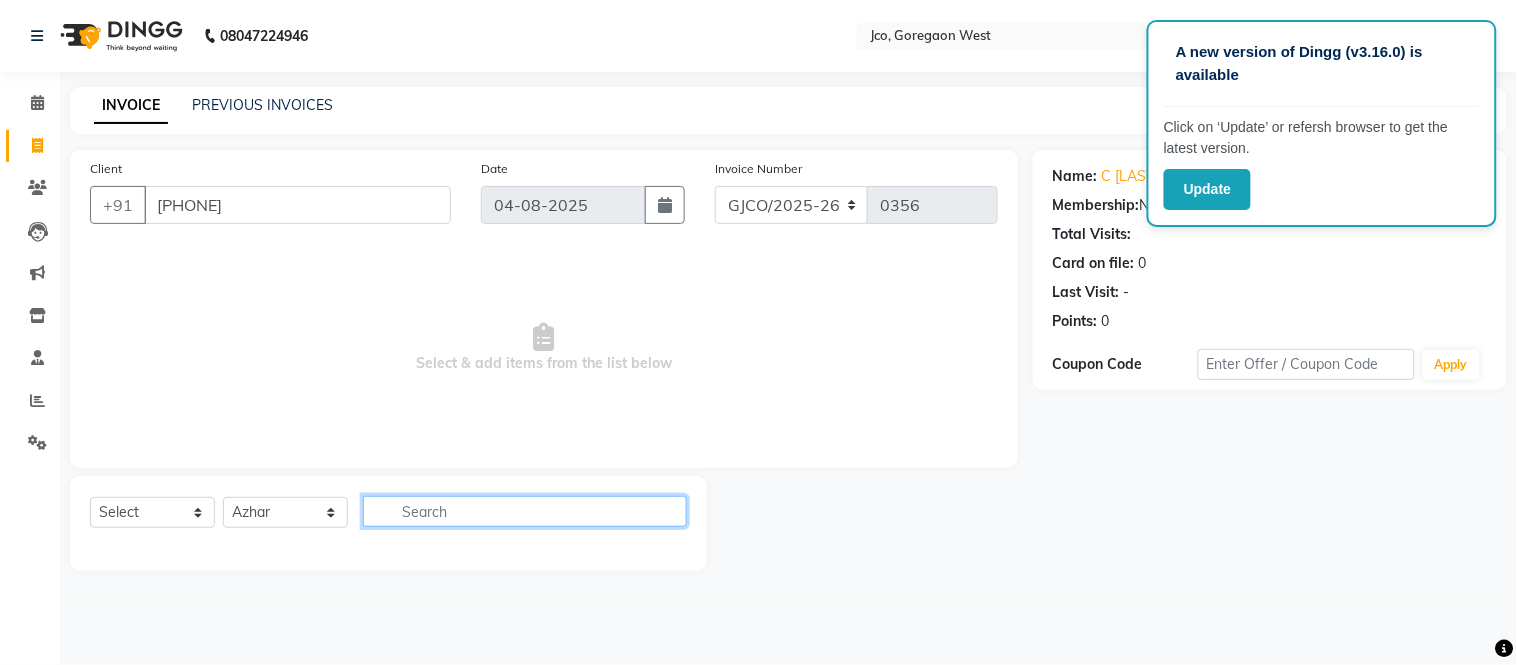 click 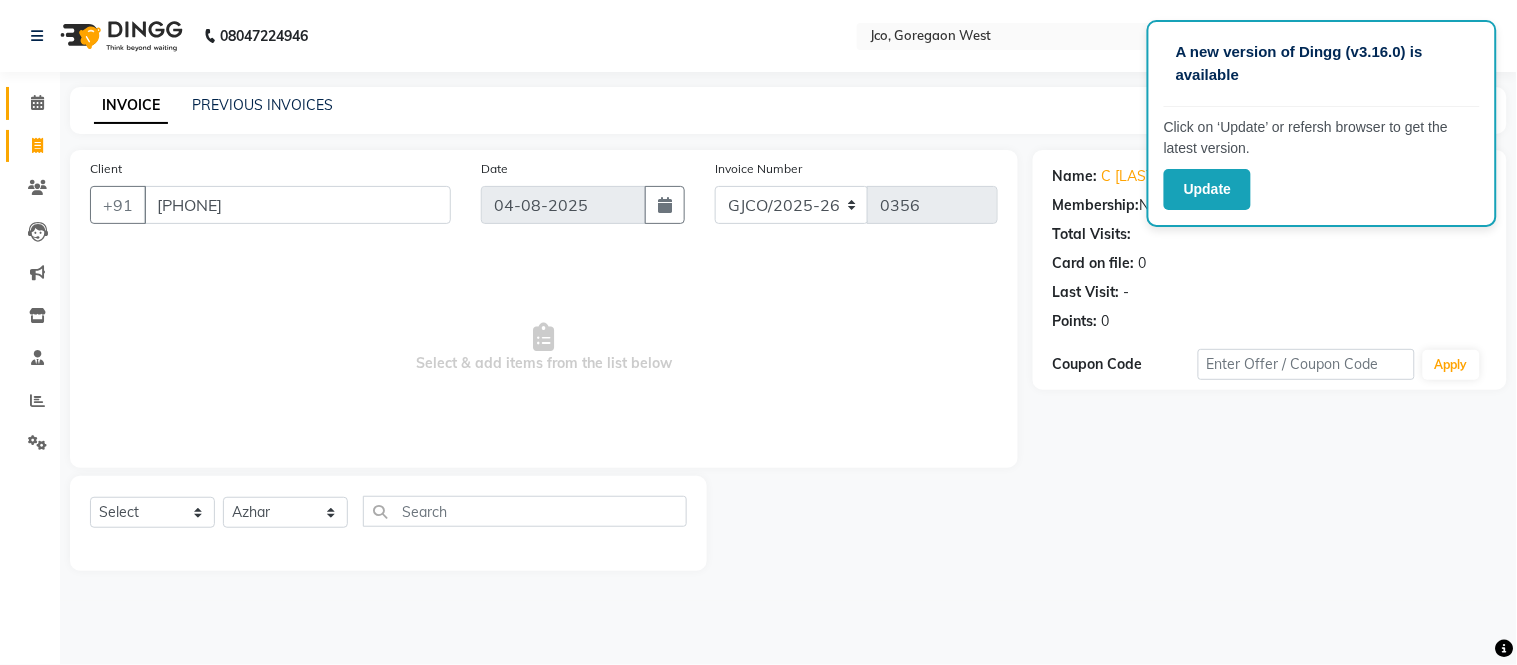 click 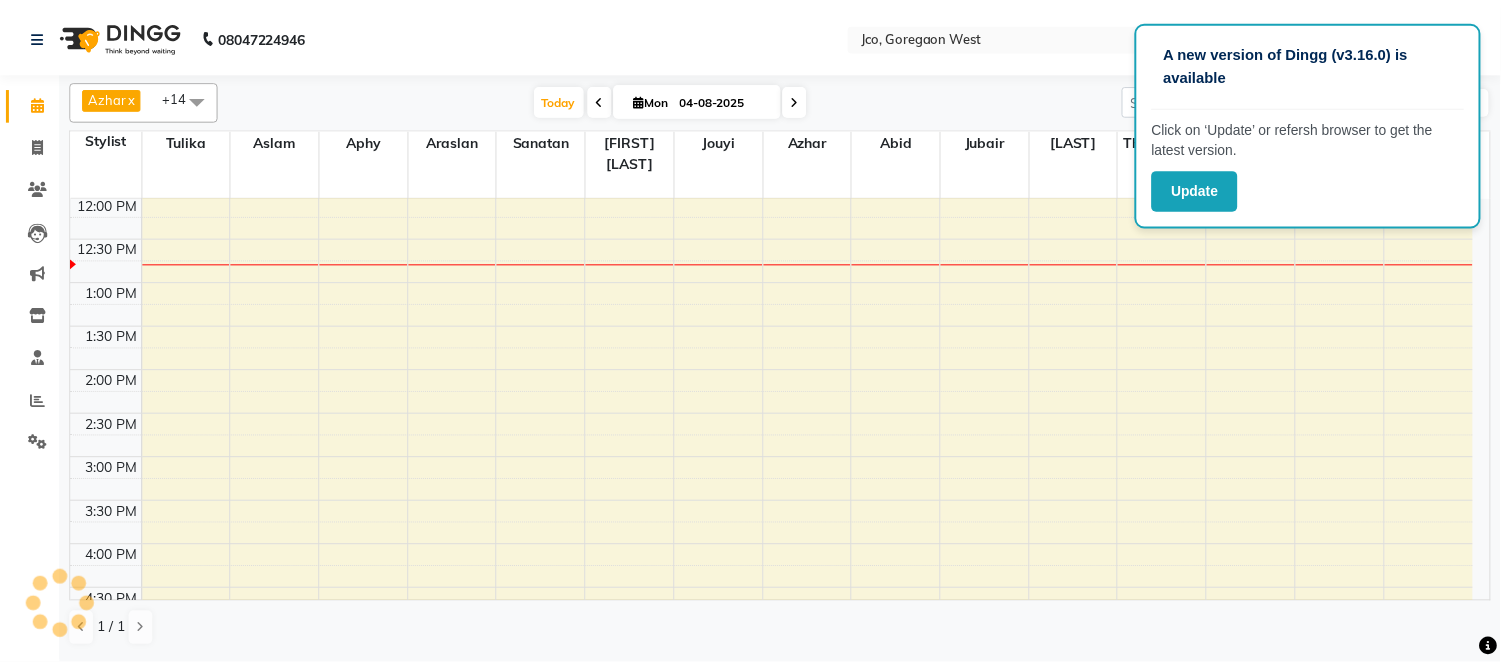 scroll, scrollTop: 0, scrollLeft: 0, axis: both 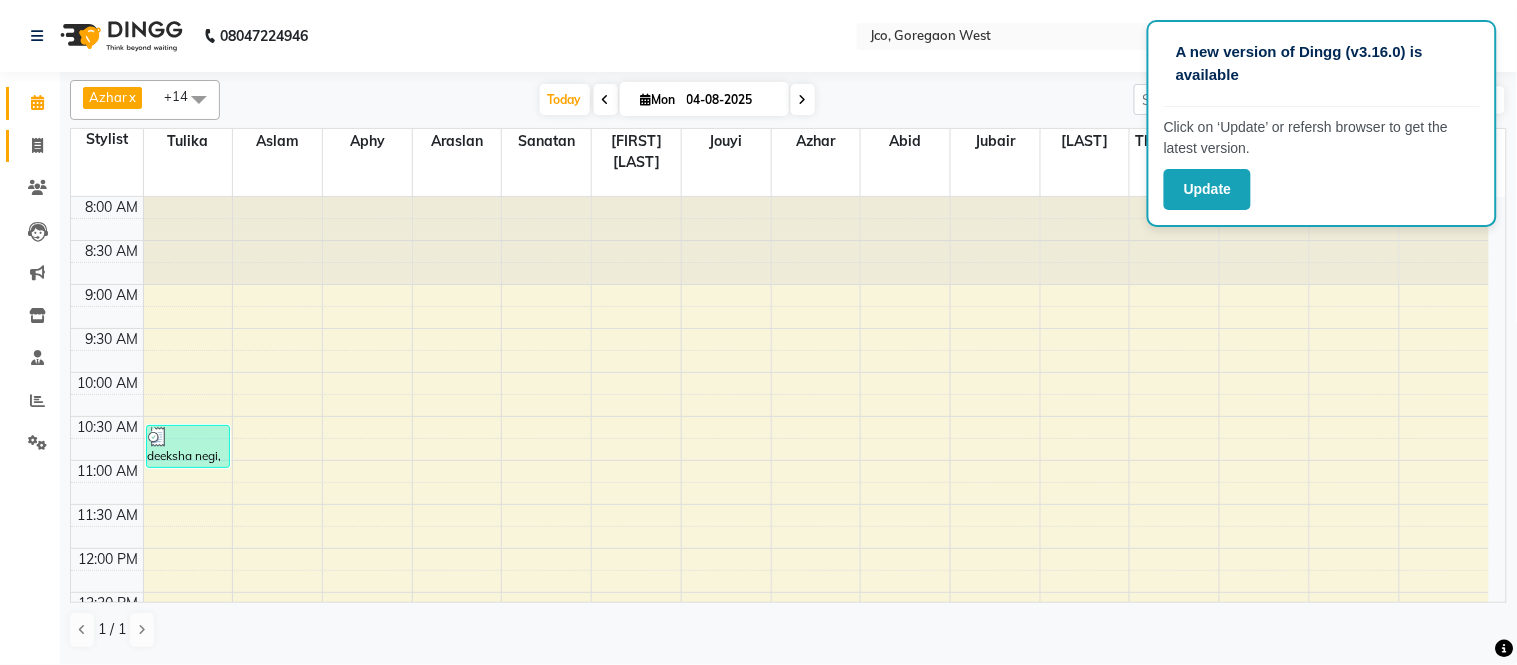 click 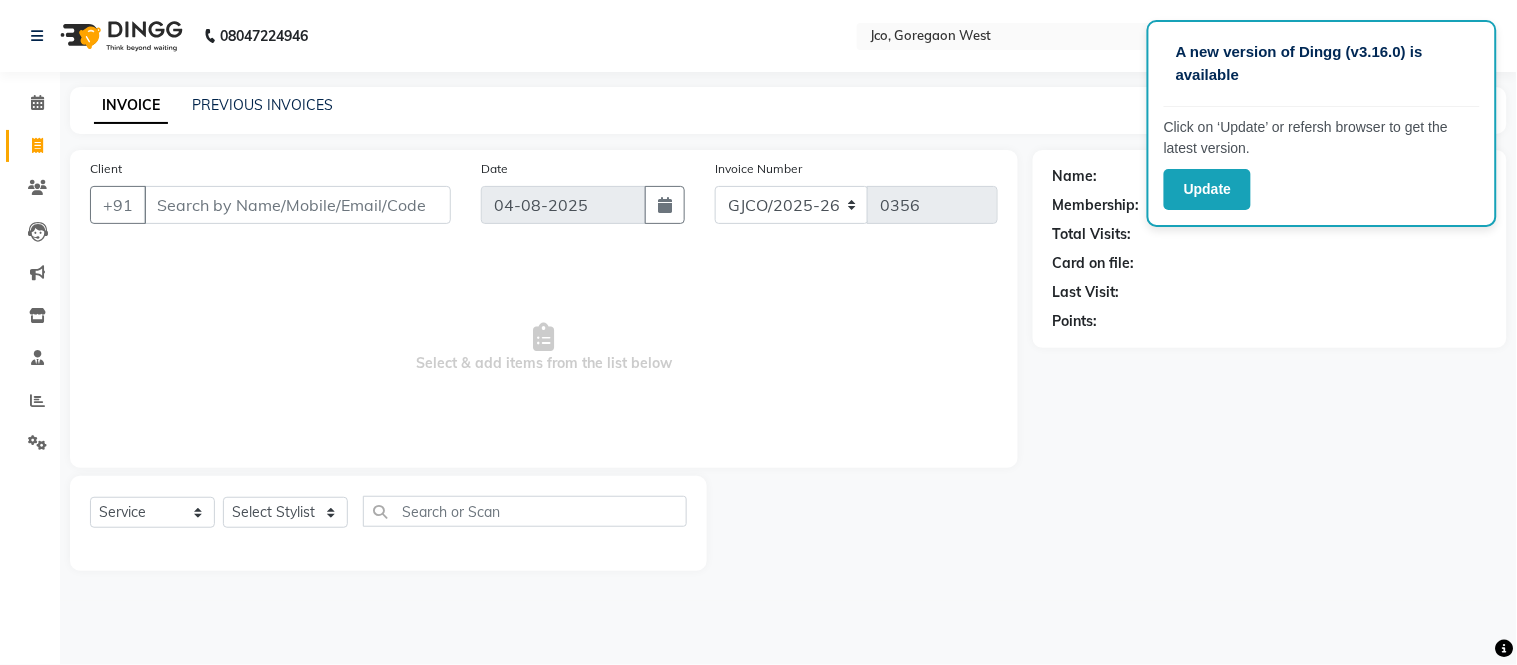 click on "Client" at bounding box center (297, 205) 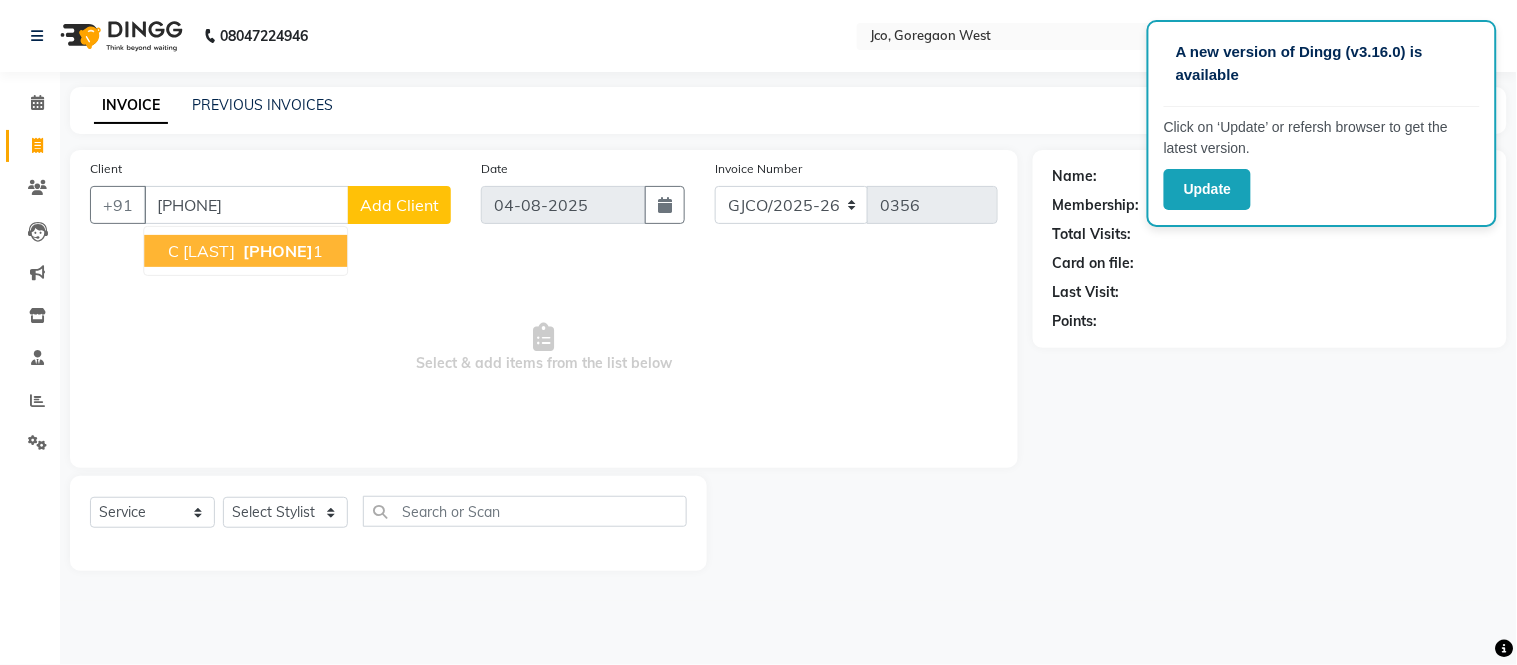 type on "[PHONE]" 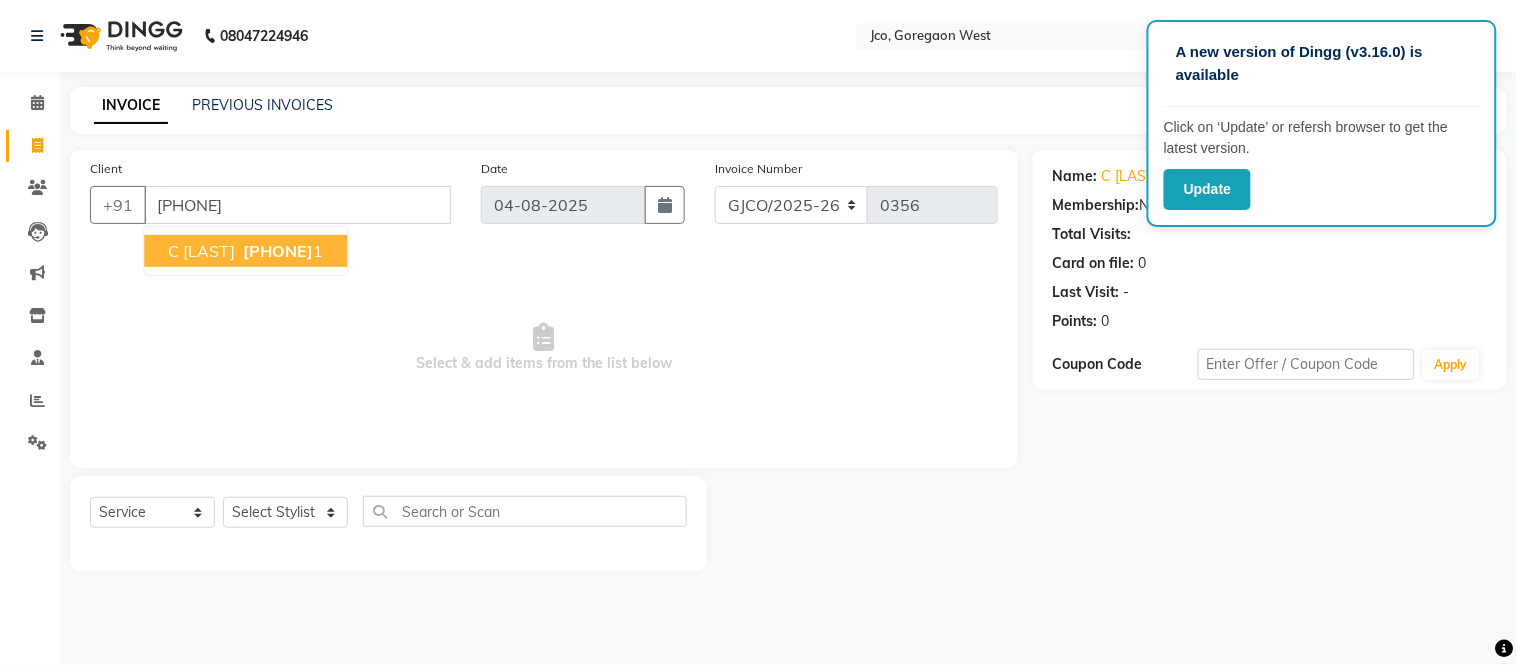 click on "C [LAST] [PHONE] 1" at bounding box center (245, 251) 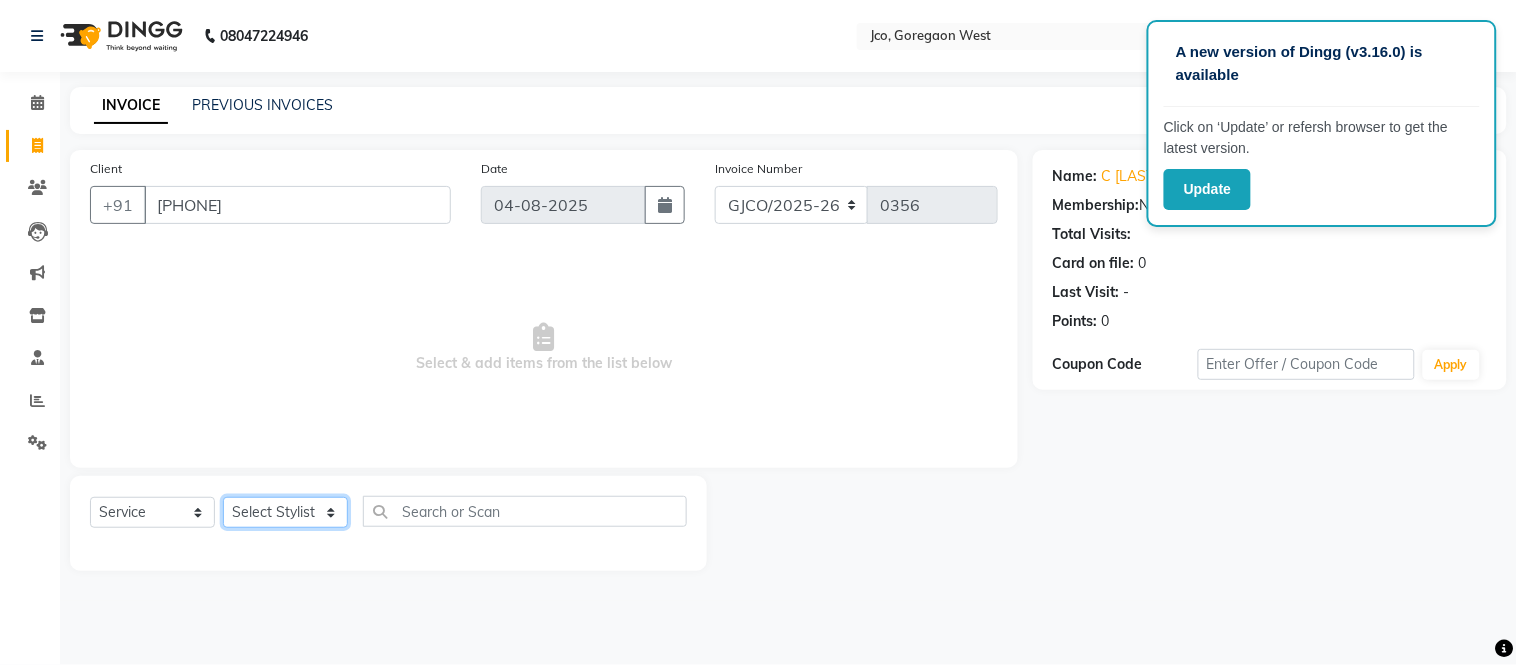 click on "Select Stylist Abdul Abid Afsha Shaikh Ajmal Aphy Araslan Ashfaque Aslam Azhar Frontdesk Gopal Jouyi Jubair Komal Tiwari Moon Lusi Naomi Raaj Raja Rose Ruchita Sunil katkar Sachin Kumar Thakur Sanatan sanjay Shavez Shilpa Shimrei Somya Thotsem as Tulika Wasim salmani Zing Kumwon Shatsang" 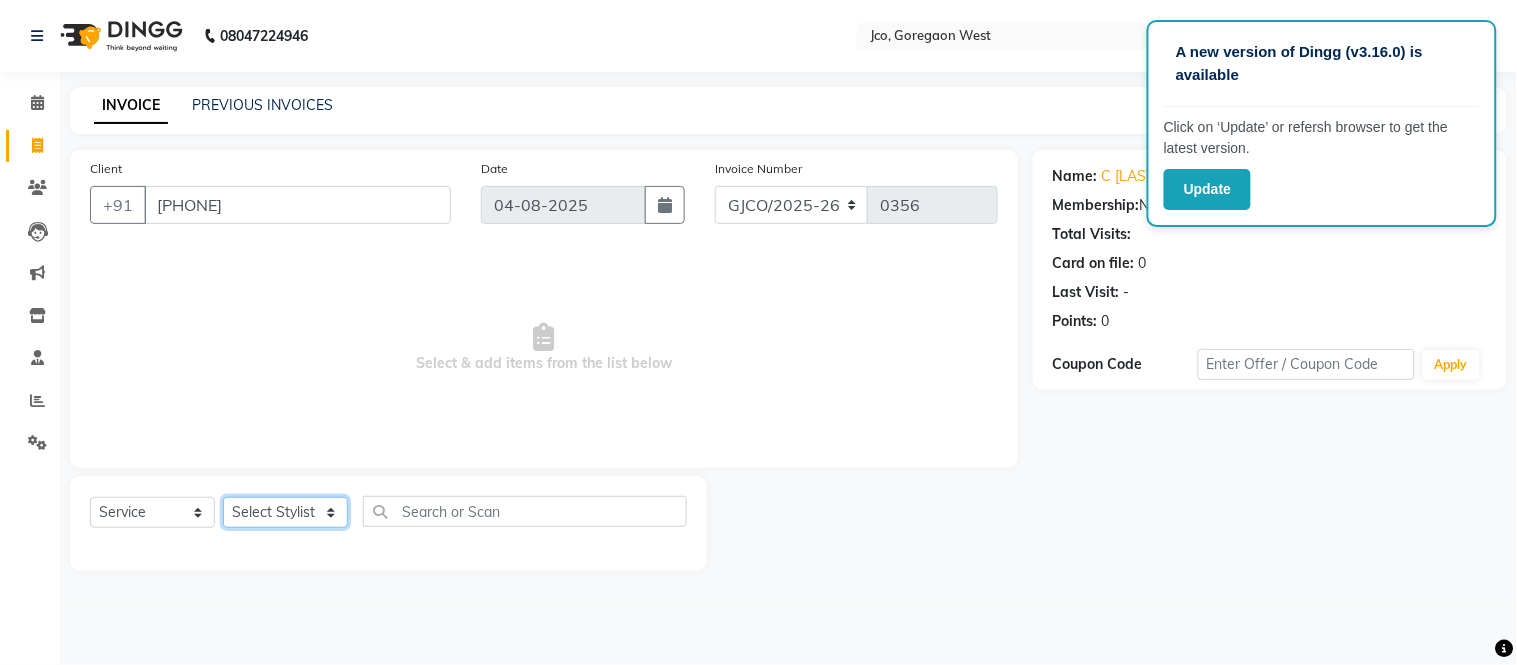 select on "79221" 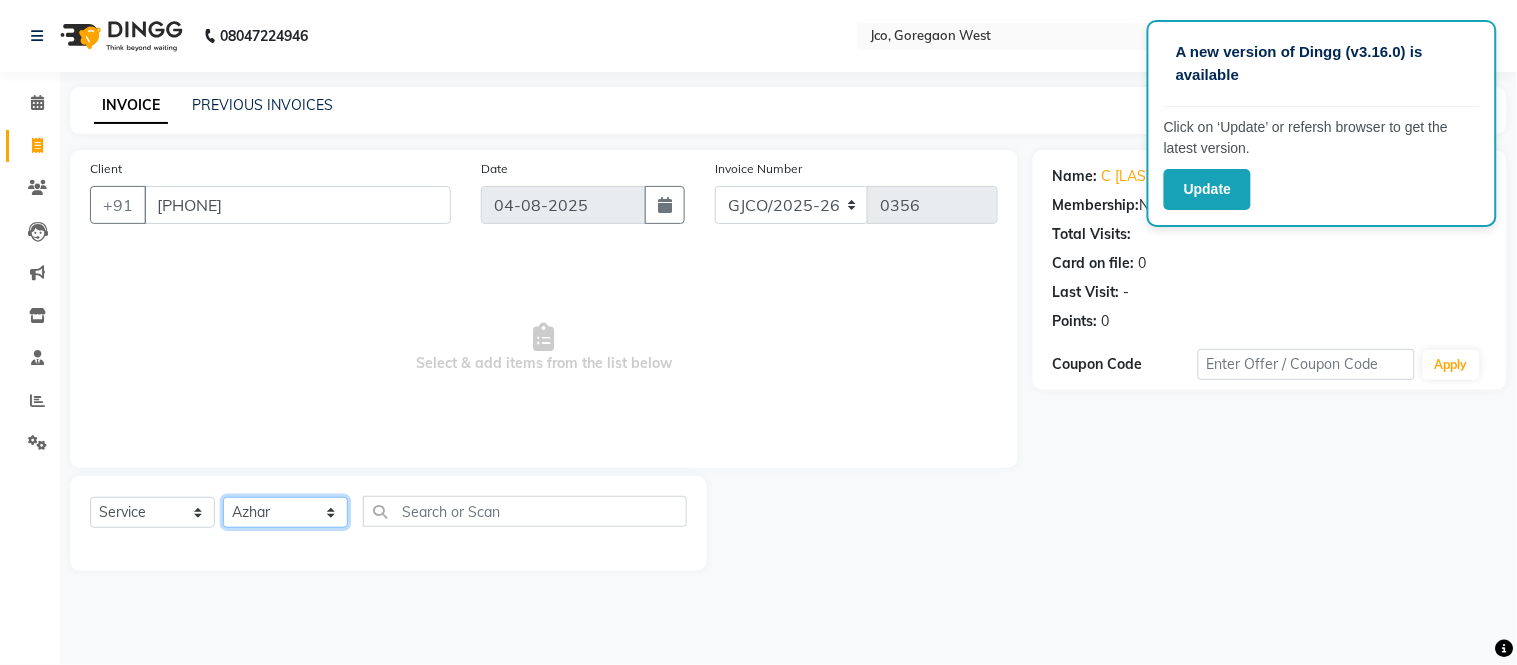 click on "Select Stylist Abdul Abid Afsha Shaikh Ajmal Aphy Araslan Ashfaque Aslam Azhar Frontdesk Gopal Jouyi Jubair Komal Tiwari Moon Lusi Naomi Raaj Raja Rose Ruchita Sunil katkar Sachin Kumar Thakur Sanatan sanjay Shavez Shilpa Shimrei Somya Thotsem as Tulika Wasim salmani Zing Kumwon Shatsang" 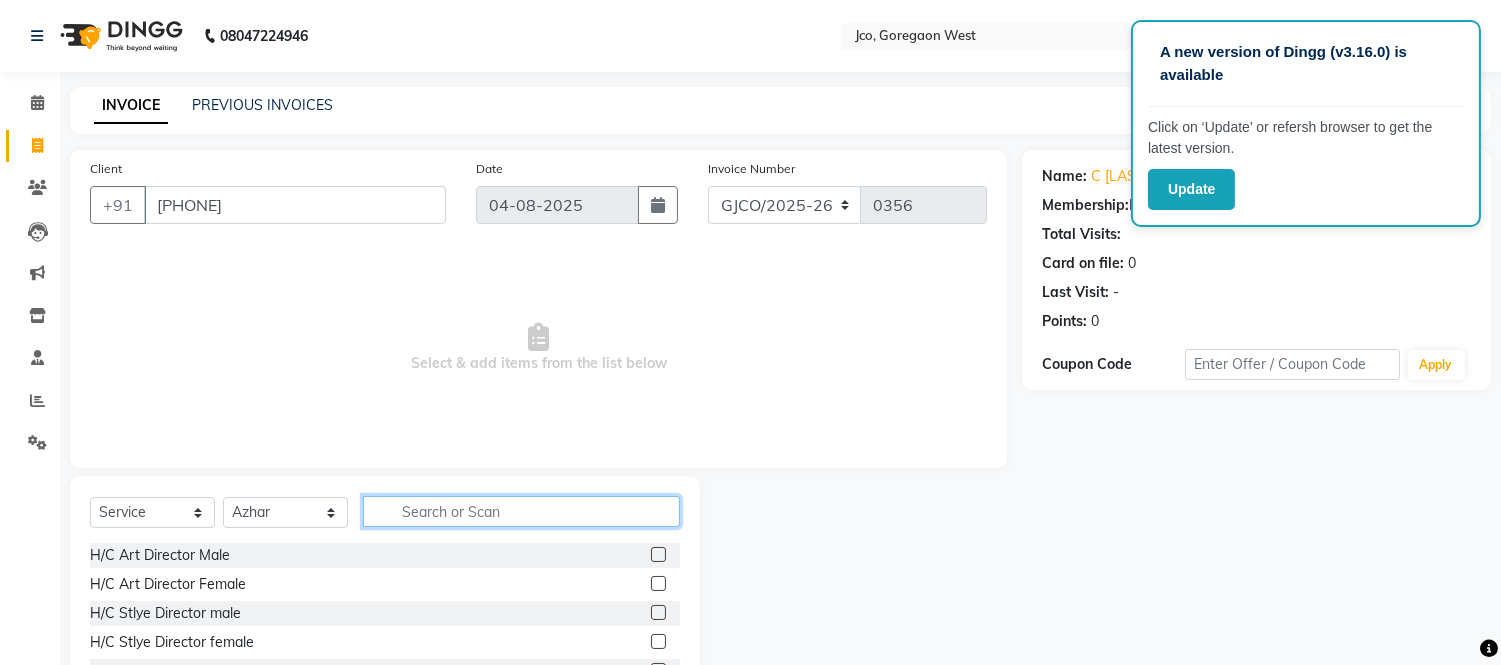 click 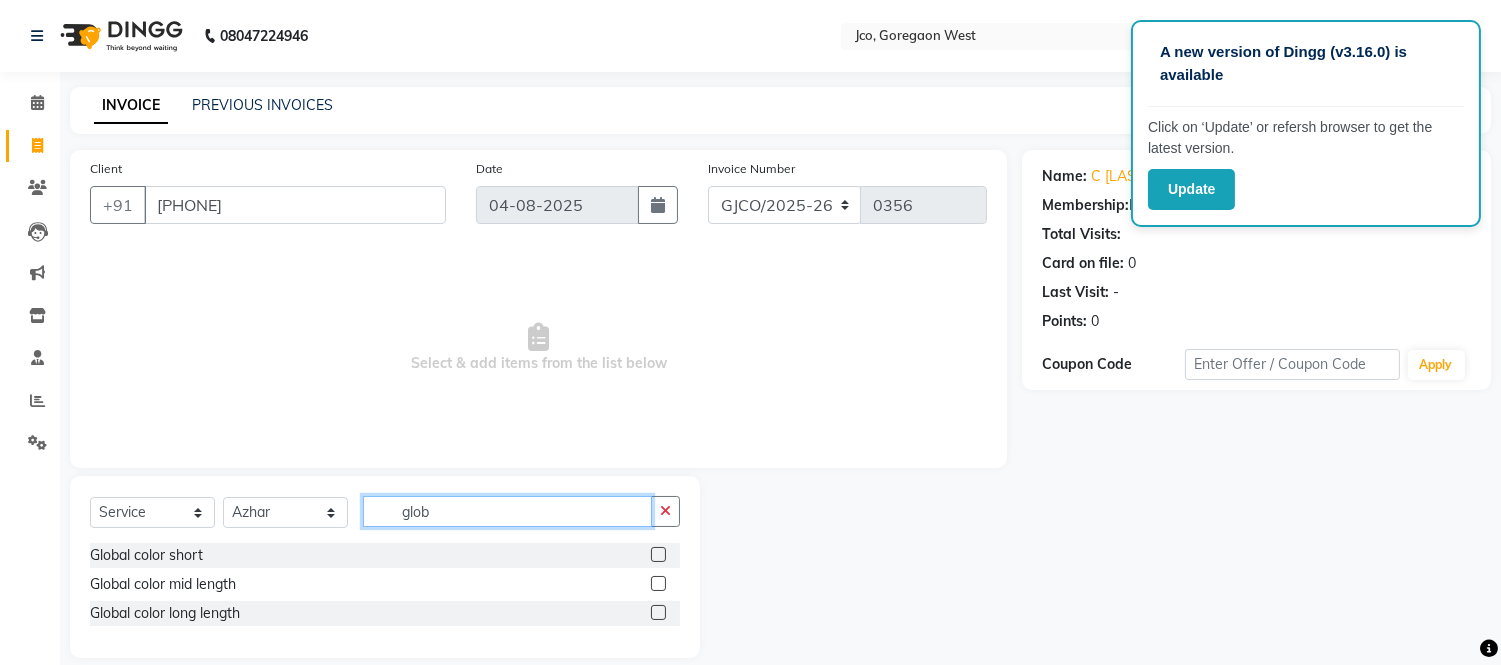 type on "glob" 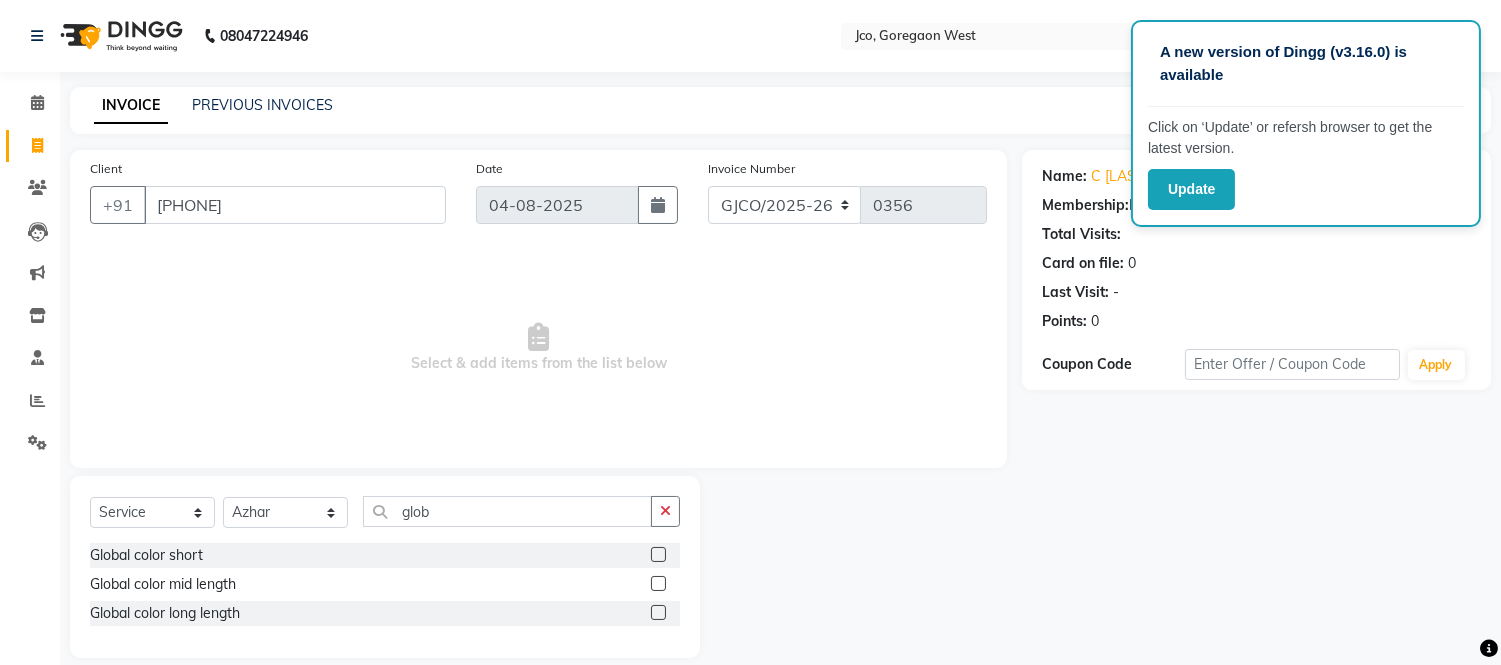 click 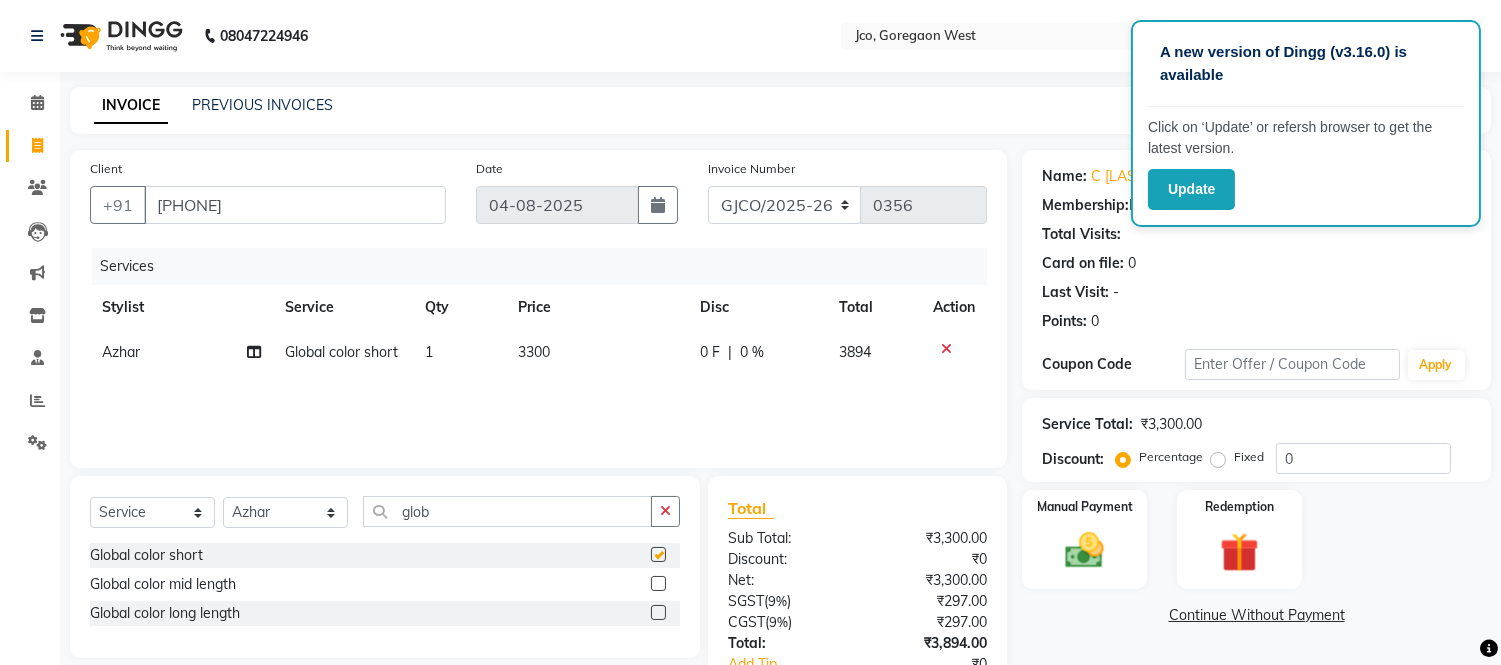 checkbox on "false" 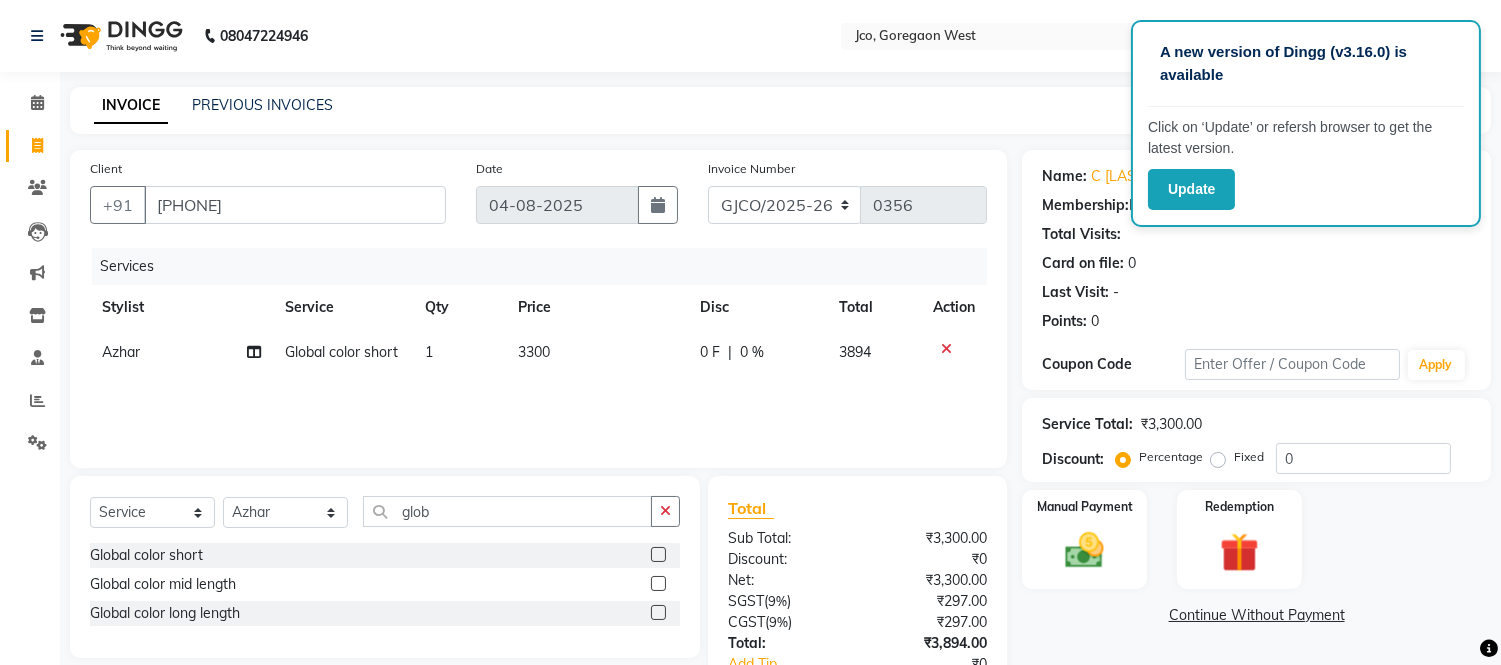 click on "3300" 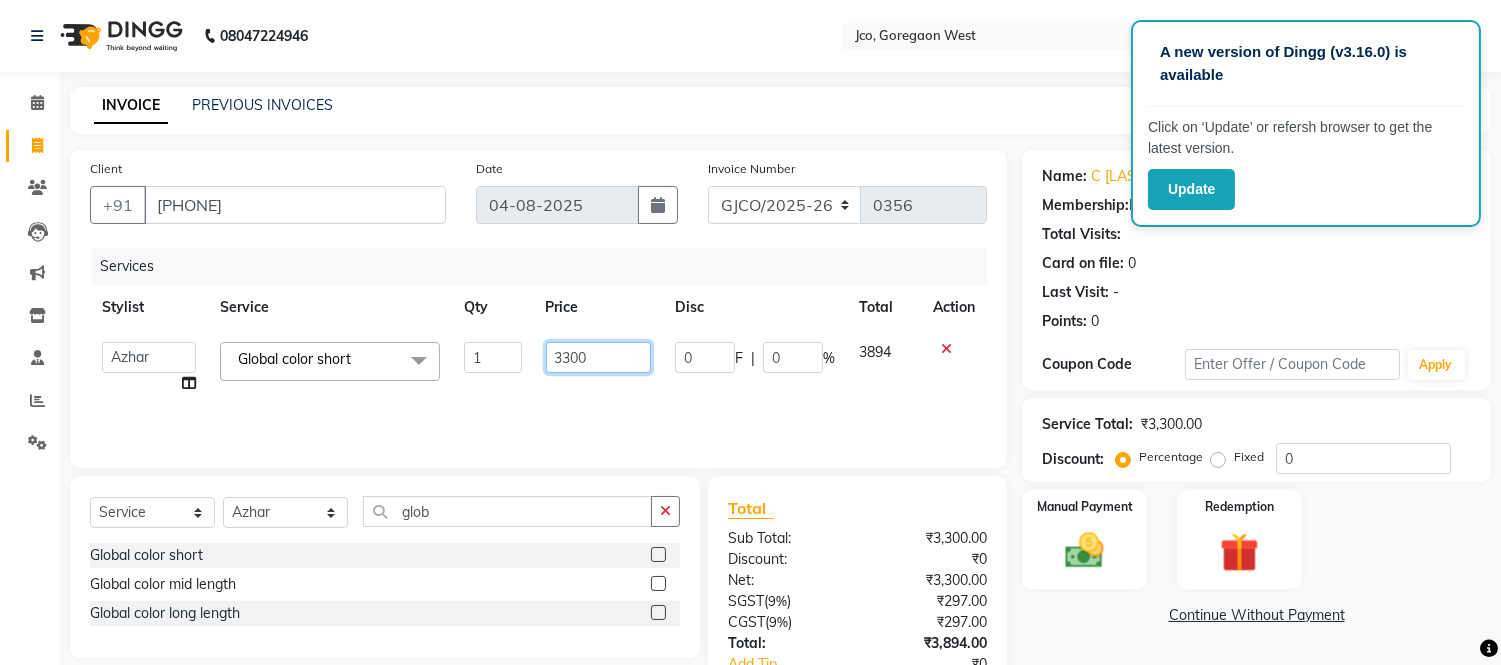 click on "3300" 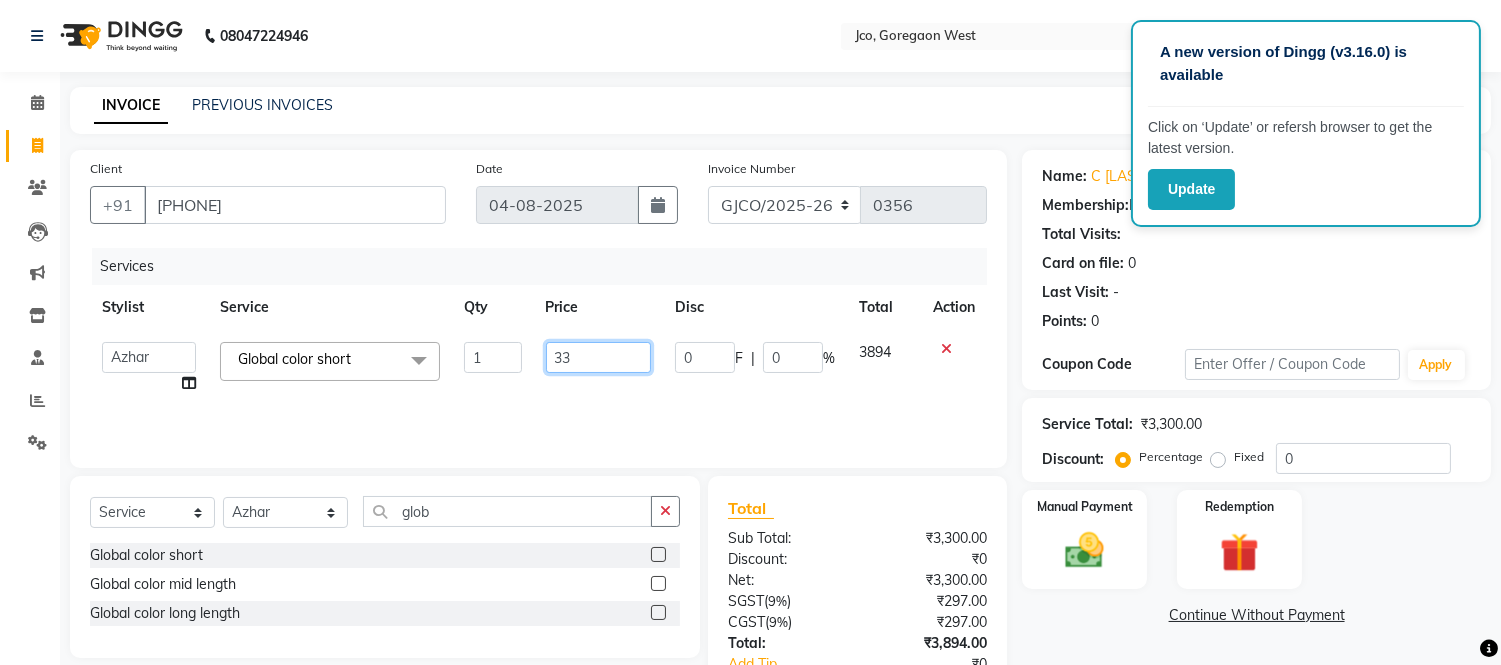 type on "3" 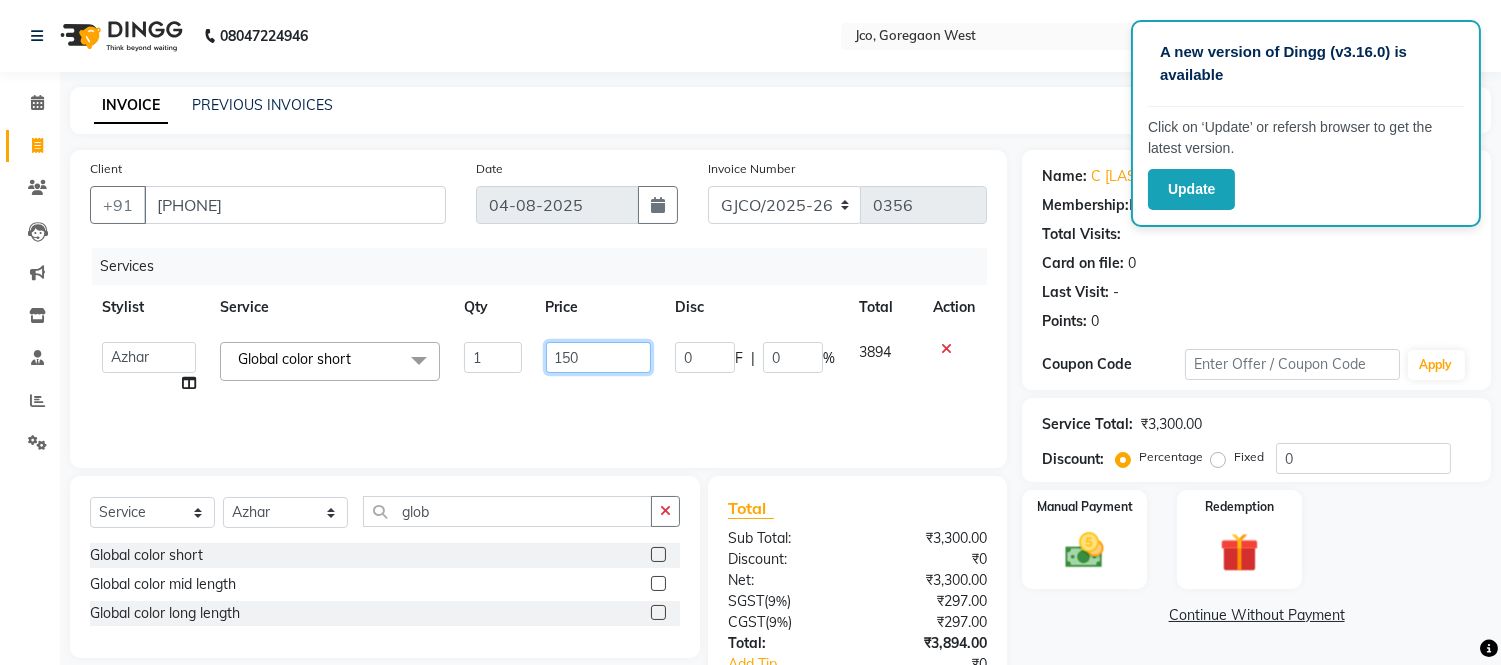 type on "1500" 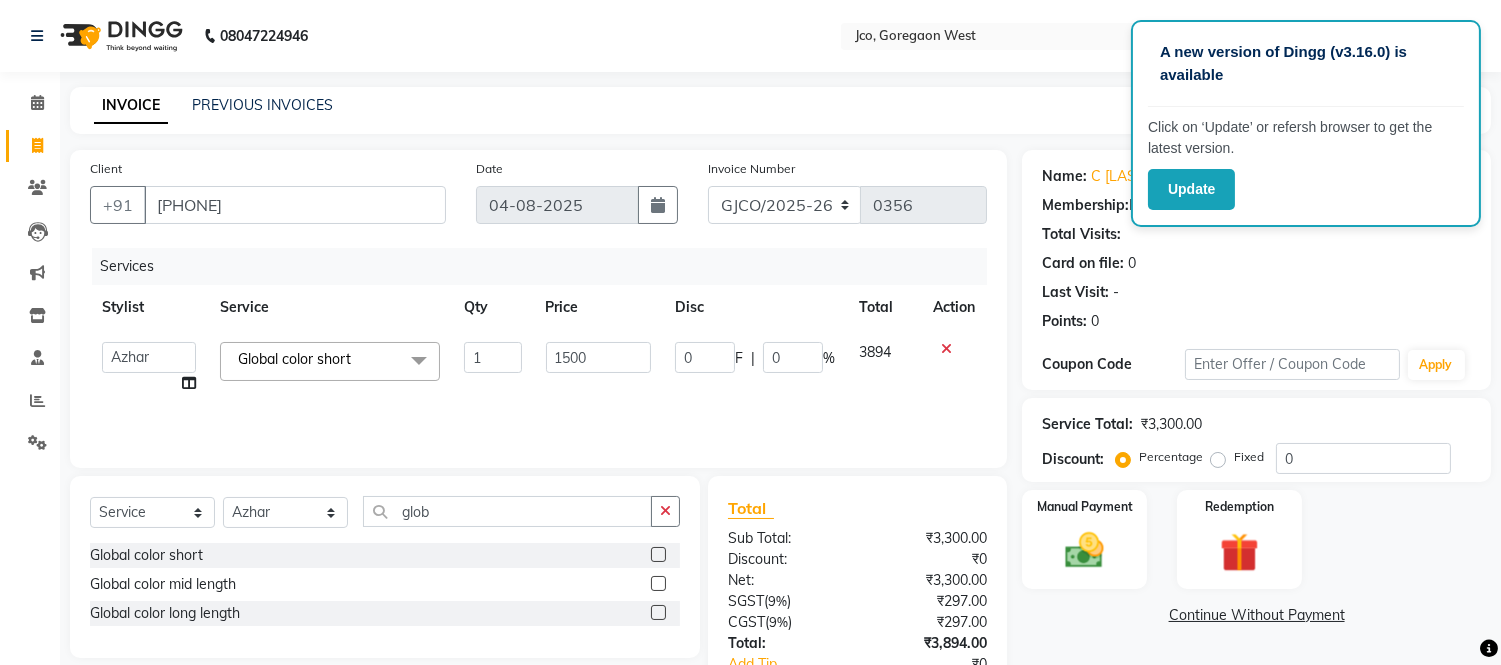 click on "Services Stylist Service Qty Price Disc Total Action Abdul Abid Afsha Shaikh Ajmal Aphy Araslan Ashfaque Aslam Azhar Frontdesk Gopal Jouyi Jubair Komal Tiwari Moon Lusi Naomi Raaj Raja Rose Ruchita Sunil katkar Sachin Kumar Thakur Sanatan sanjay Shavez Shilpa Shimrei Somya Thotsem as Tulika Wasim salmani Zing Kumwon Shatsang Global color short x H/C Art Director Male H/C Art Director Female H/C Stlye Director male H/C Stlye Director female H/C Senior Stylist Female H/C Senior Stylist male H/C Stylist Male H/C Stylist Female H/C Child M- below 12 H/C Child F - below 12 H/C - Fringes/Locks PQ Hair Wash Male +Styling Wash & Blow Dry short Wash & Blow Dry medium Wash & Blow Dry long Wash & Paddle Dry Wash & Blast Dry Shampoo & conditioner Add on Mask/ Deep Conditioning Extension Wash (onwards) Blow Dry Hair Ironing Short Hair Tong (Onwards) Hair do (Onwards) Crimping /Braiding(Onwards) Up Style (Onwards) Hair per Strand (Onwards) 1" 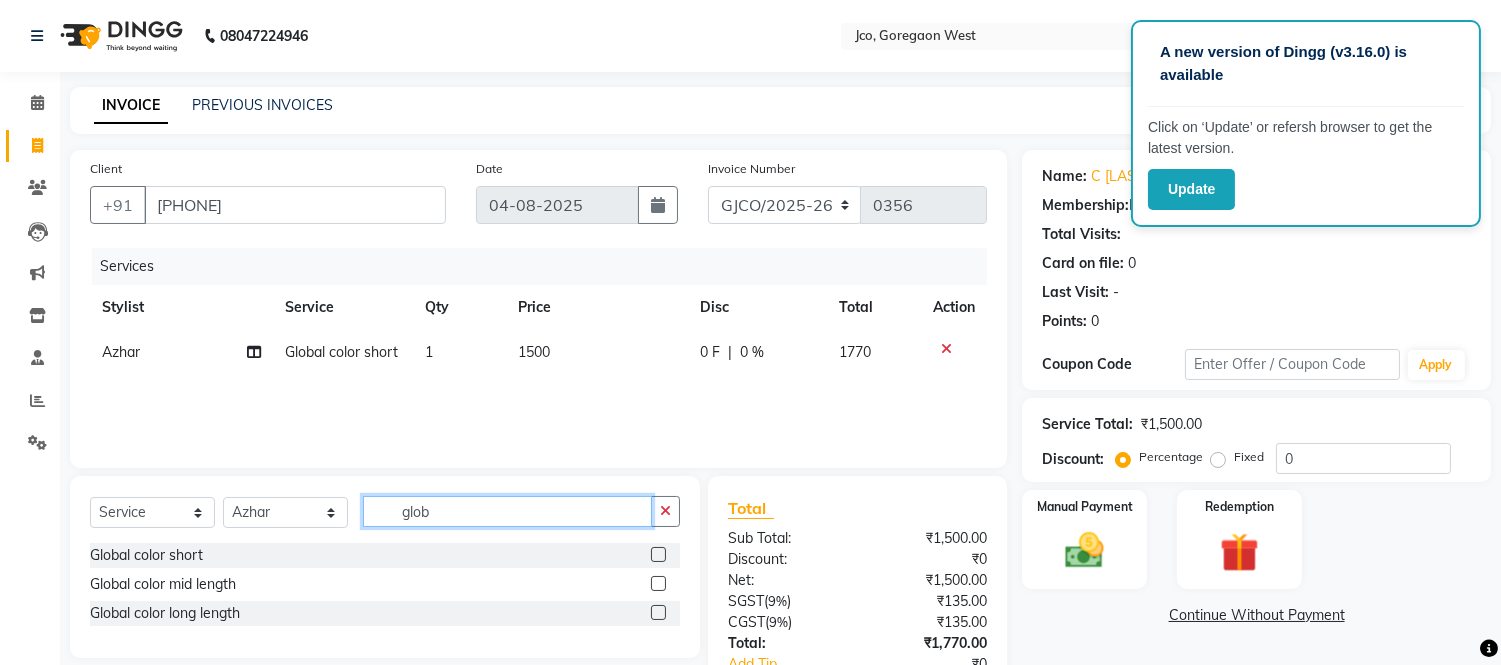 click on "glob" 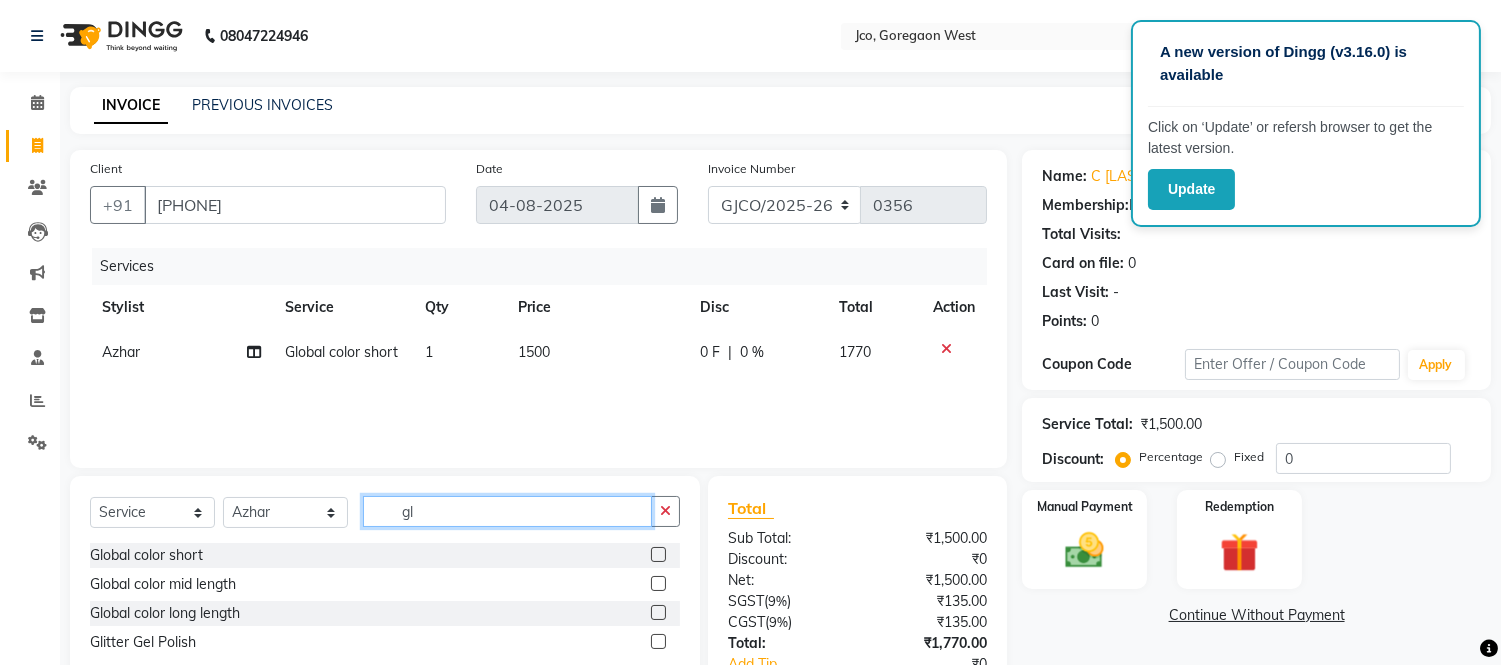 type on "g" 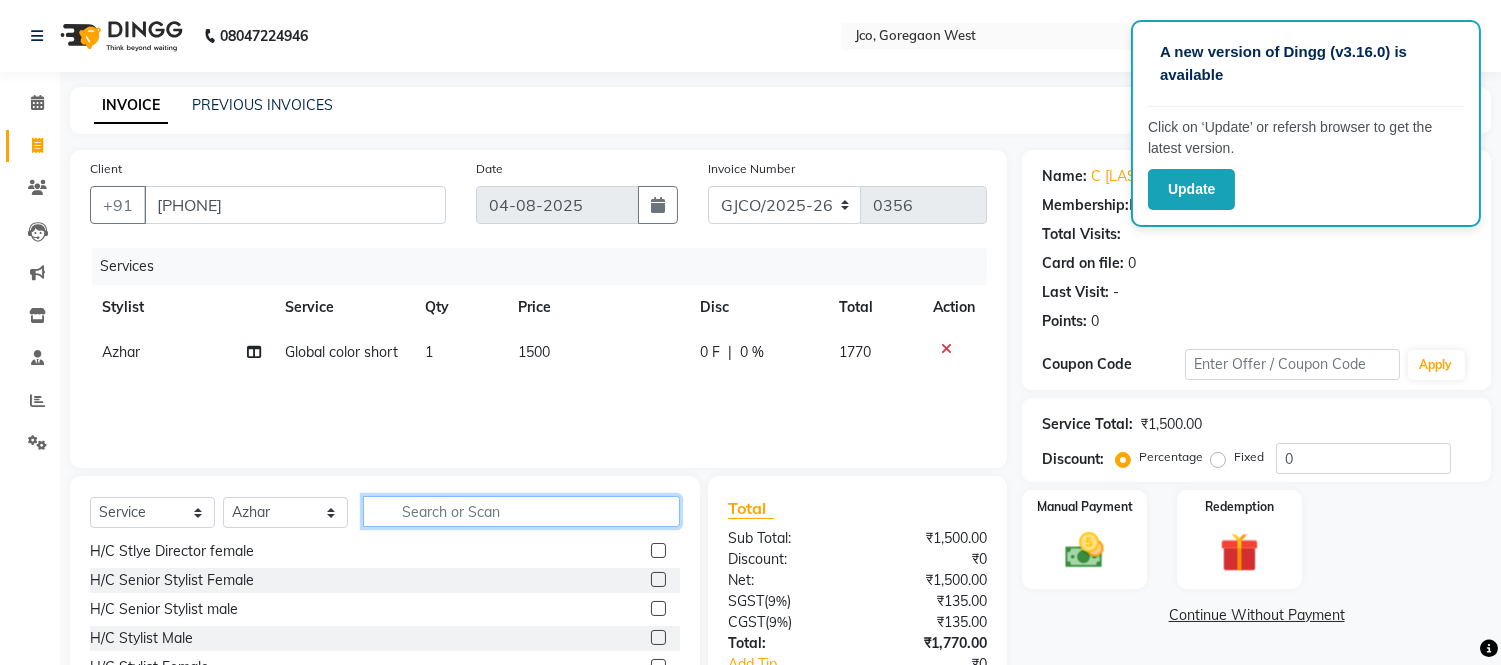 scroll, scrollTop: 88, scrollLeft: 0, axis: vertical 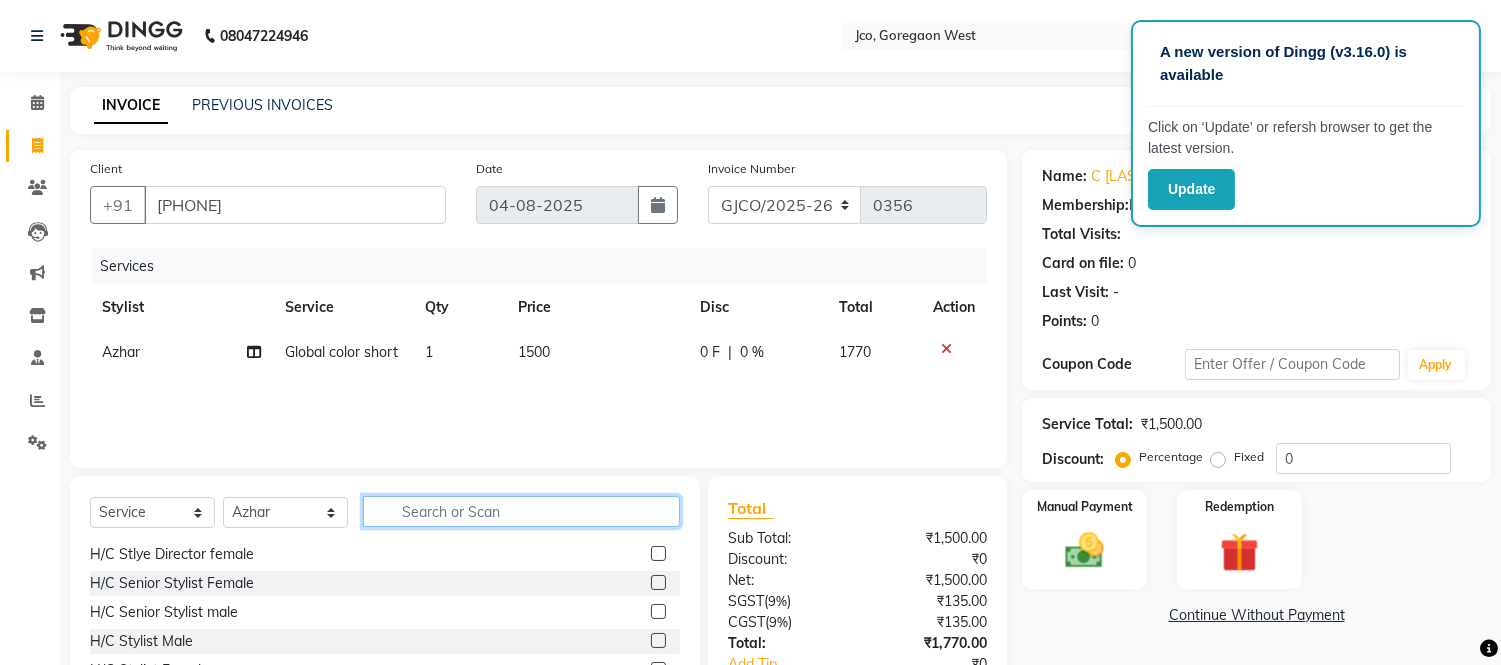 type 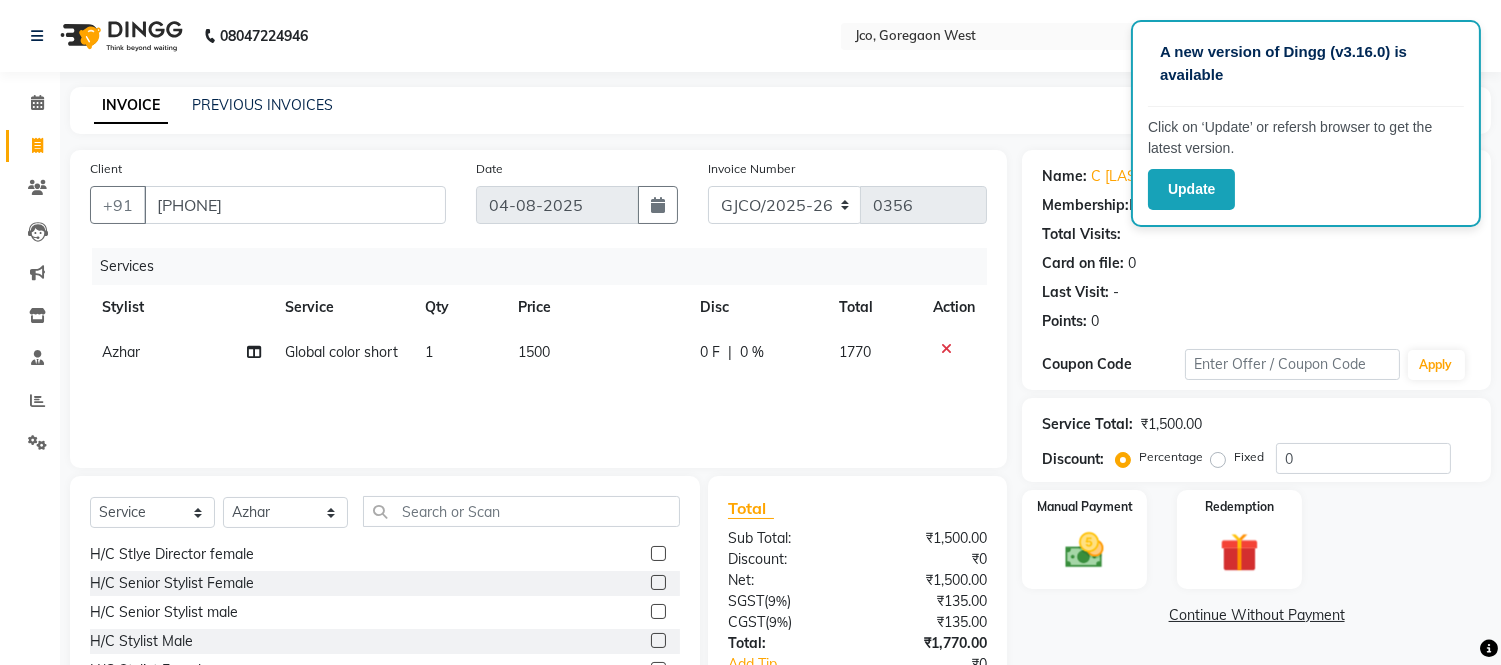 click 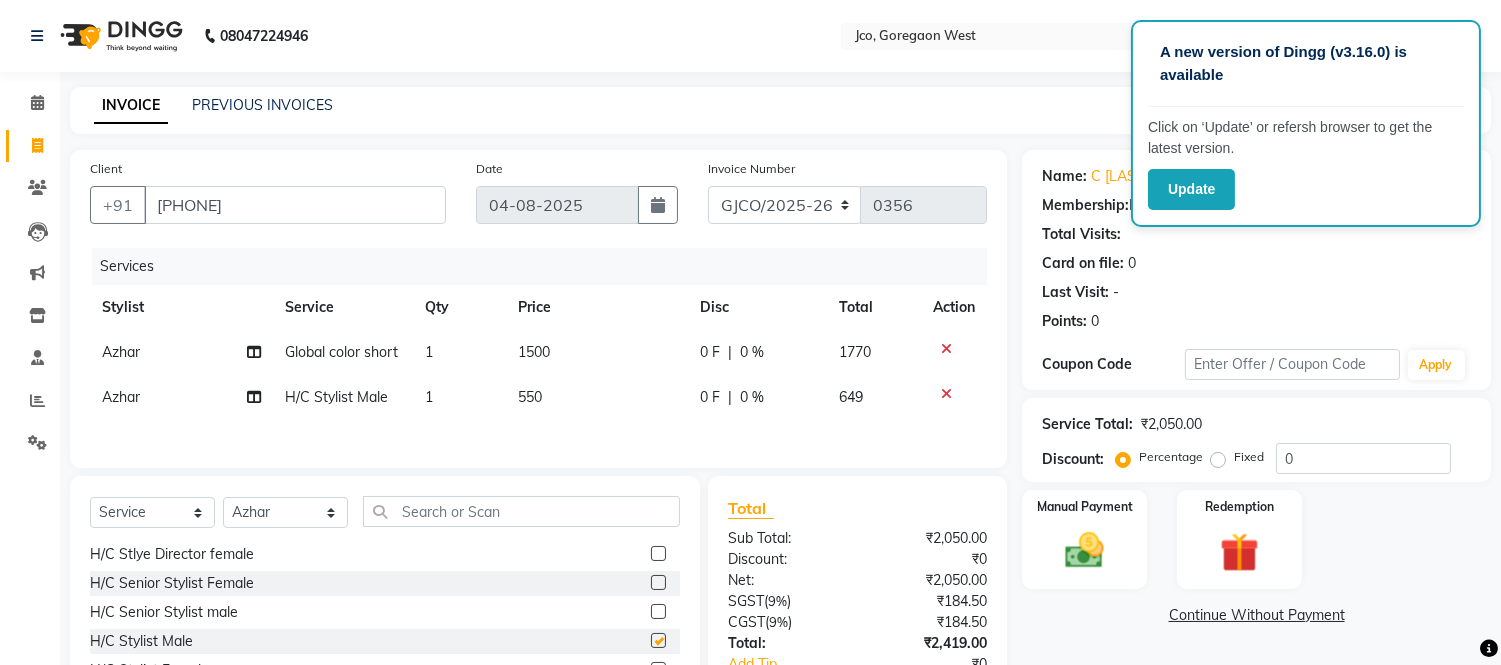 checkbox on "false" 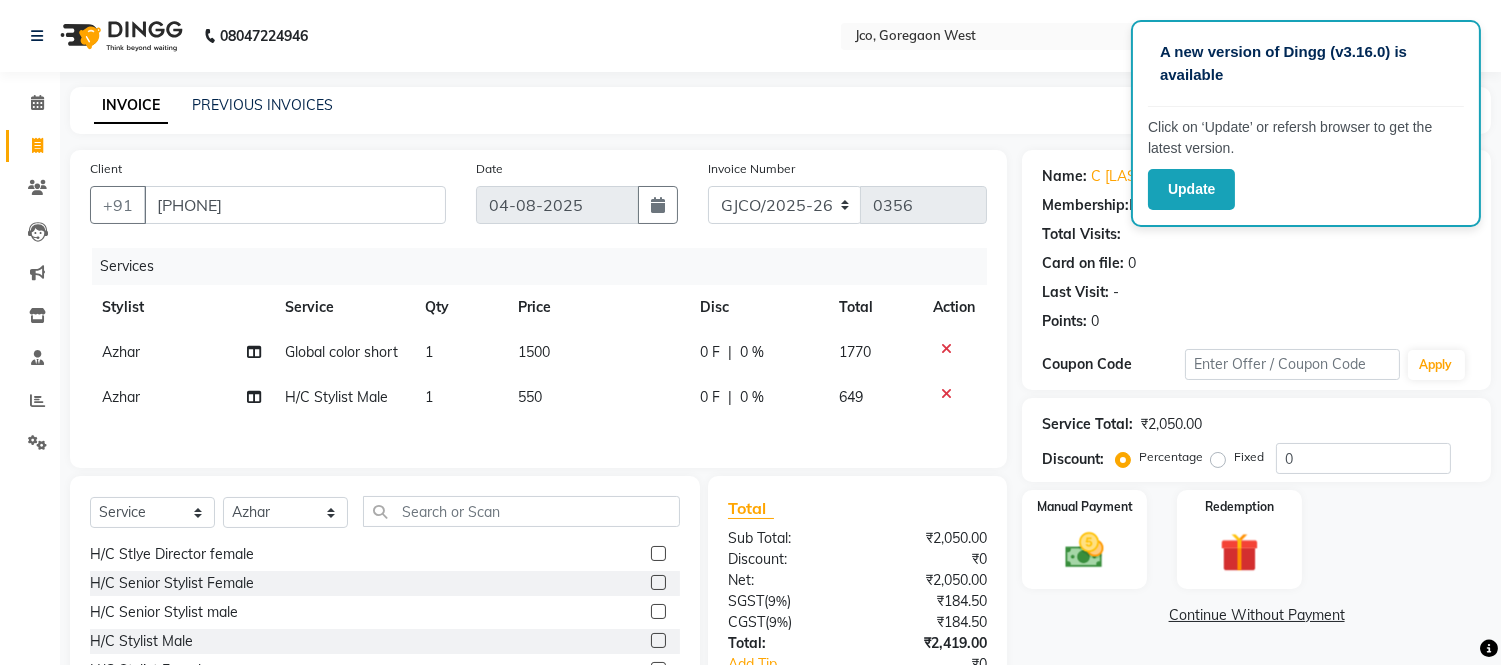 click on "550" 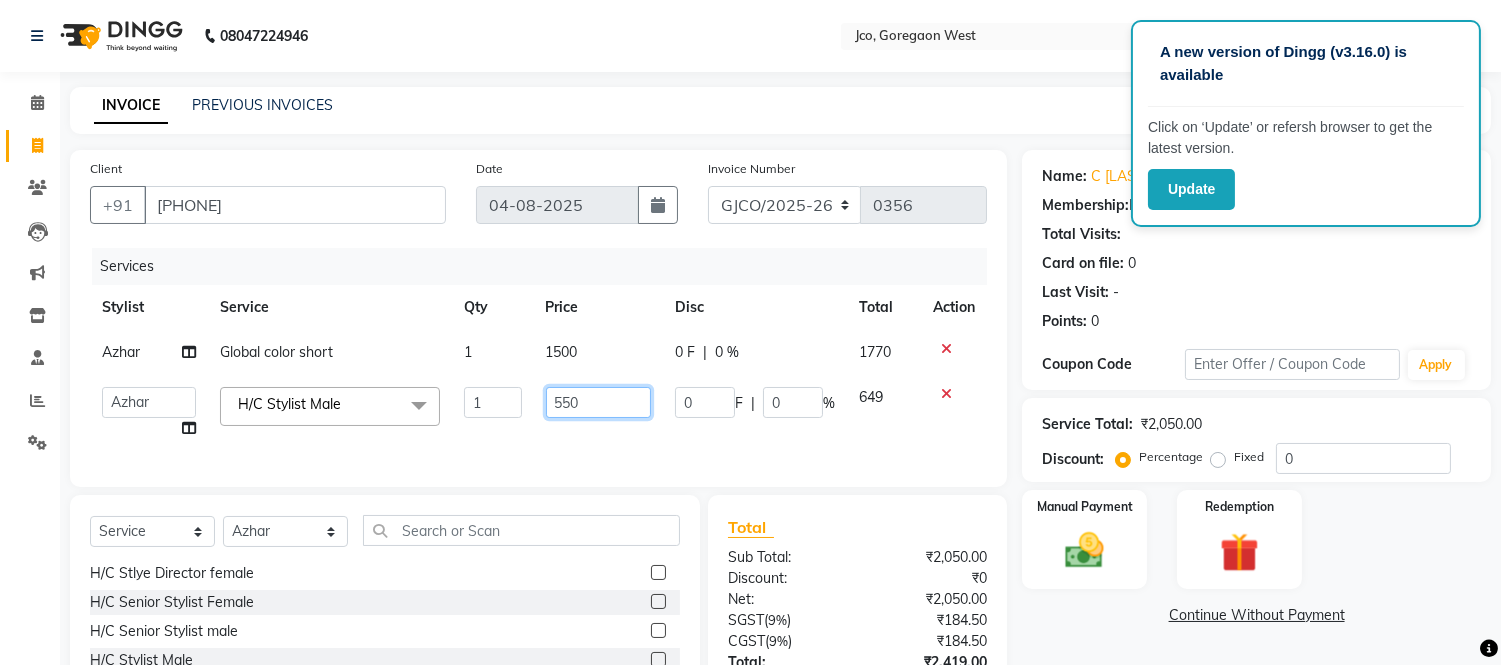 click on "550" 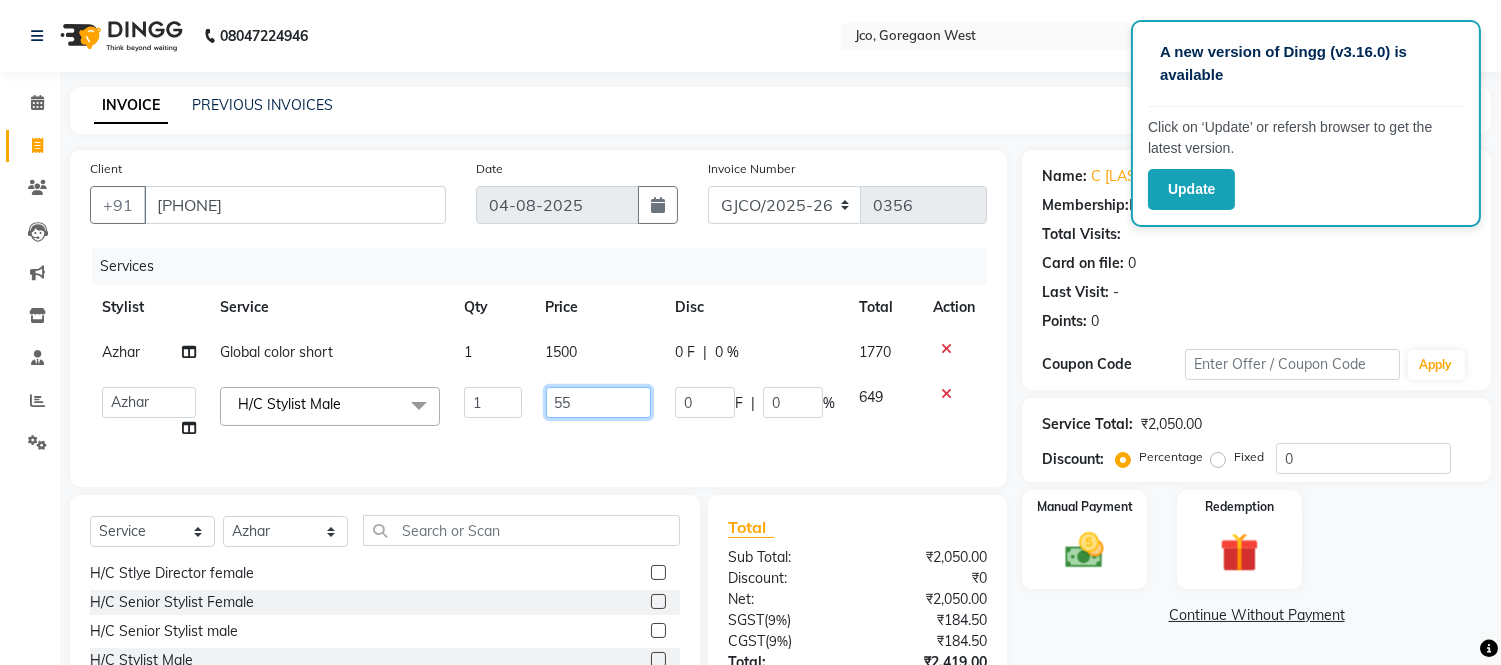 type on "5" 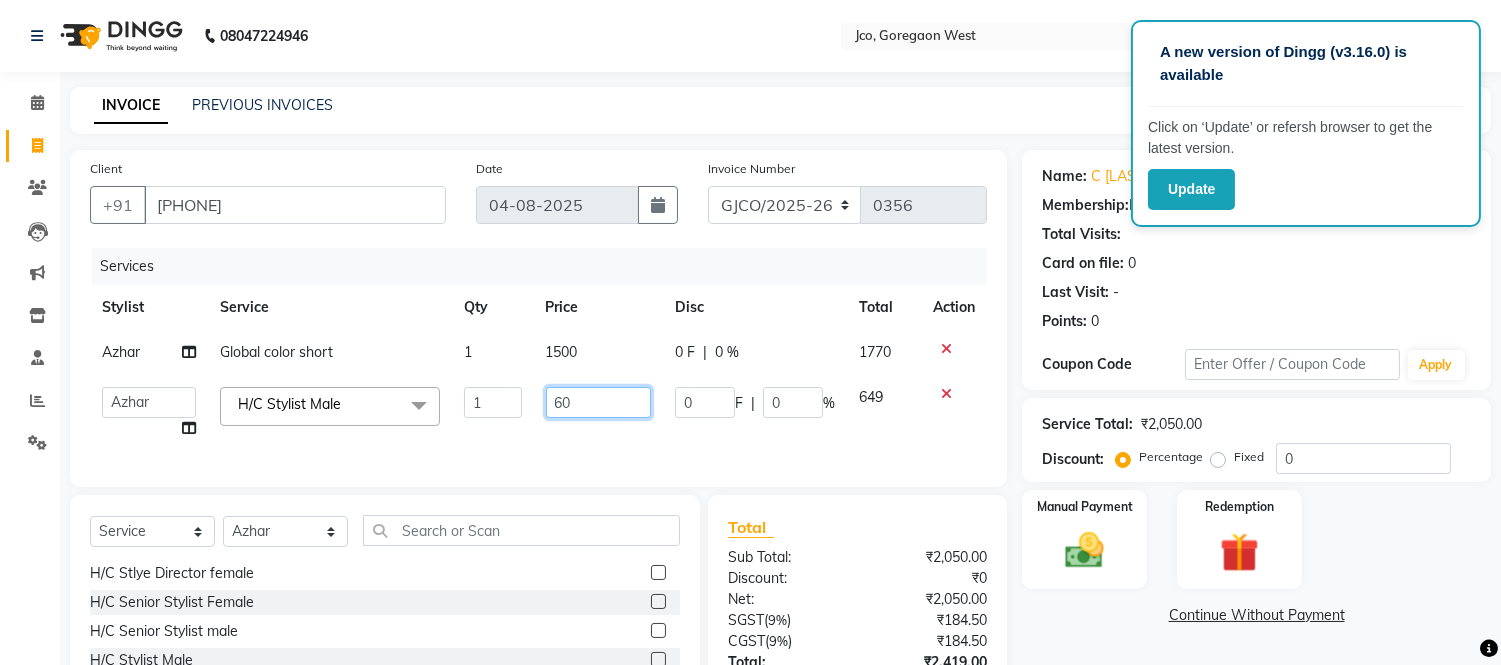type on "600" 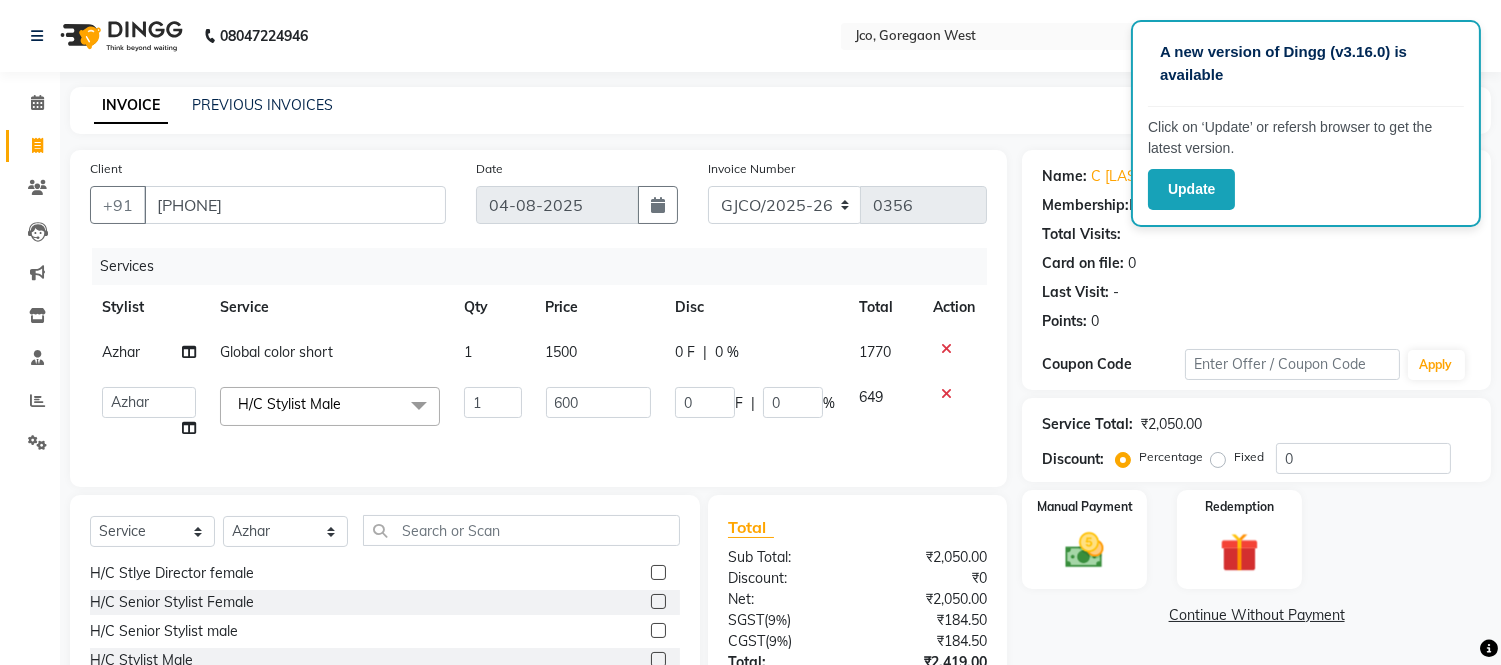 click on "Services Stylist Service Qty Price Disc Total Action Azhar Global color short 1 1500 0 F | 0 % 1770 Abdul Abid Afsha Shaikh Ajmal Aphy Araslan Ashfaque Aslam Azhar Frontdesk Gopal Jouyi Jubair Komal Tiwari Moon Lusi Naomi Raaj Raja Rose Ruchita Sunil katkar Sachin Kumar Thakur Sanatan sanjay Shavez Shilpa Shimrei Somya Thotsem as Tulika Wasim salmani Zing Kumwon Shatsang H/C Stylist Male x H/C Art Director Male H/C Art Director Female H/C Stlye Director male H/C Stlye Director female H/C Senior Stylist Female H/C Senior Stylist male H/C Stylist Male H/C Stylist Female H/C Child M- below 12 H/C Child F - below 12 H/C - Fringes/Locks PQ Hair Wash Male +Styling Wash & Blow Dry short Wash & Blow Dry medium Wash & Blow Dry long Wash & Paddle Dry Wash & Blast Dry Shampoo & conditioner Add on Mask/ Deep Conditioning Extension Wash (onwards) Blow Dry Hair Ironing Short Hair Tong (Onwards) Hair do (Onwards) Crimping /Braiding(Onwards) 1" 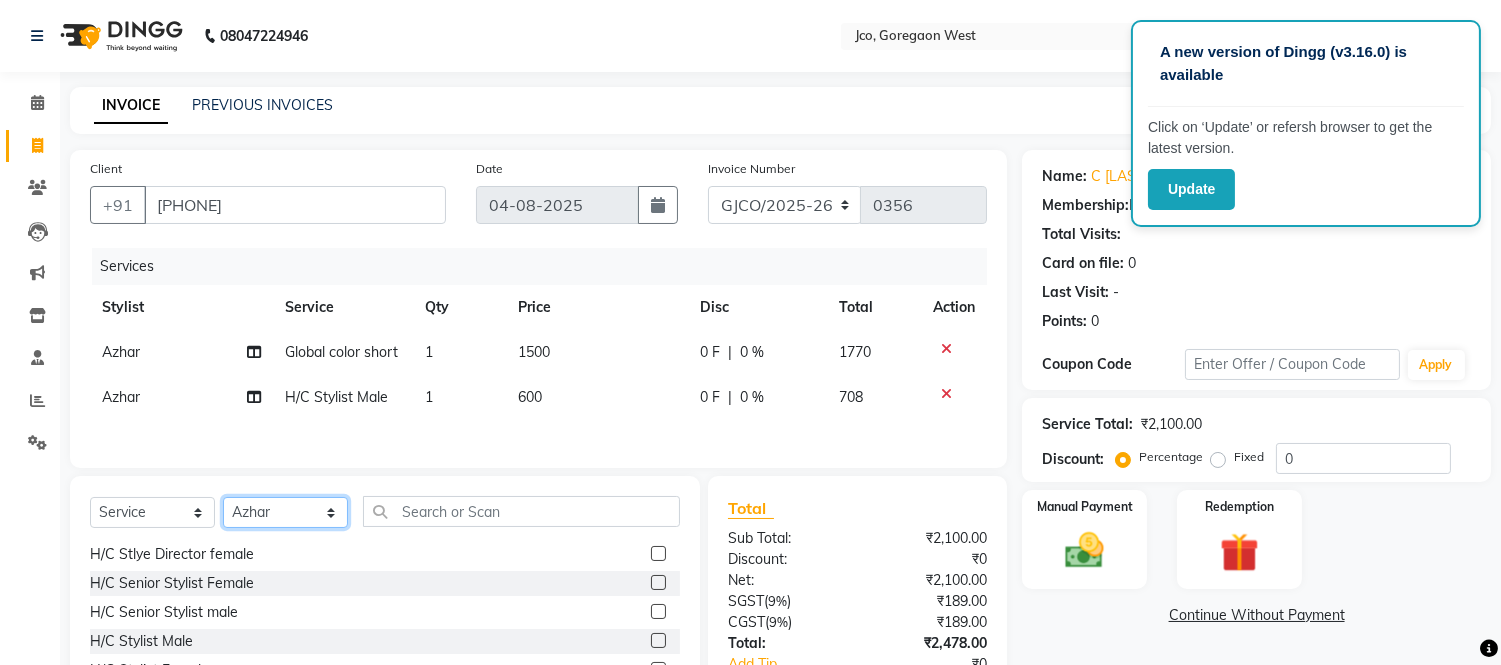 click on "Select Stylist Abdul Abid Afsha Shaikh Ajmal Aphy Araslan Ashfaque Aslam Azhar Frontdesk Gopal Jouyi Jubair Komal Tiwari Moon Lusi Naomi Raaj Raja Rose Ruchita Sunil katkar Sachin Kumar Thakur Sanatan sanjay Shavez Shilpa Shimrei Somya Thotsem as Tulika Wasim salmani Zing Kumwon Shatsang" 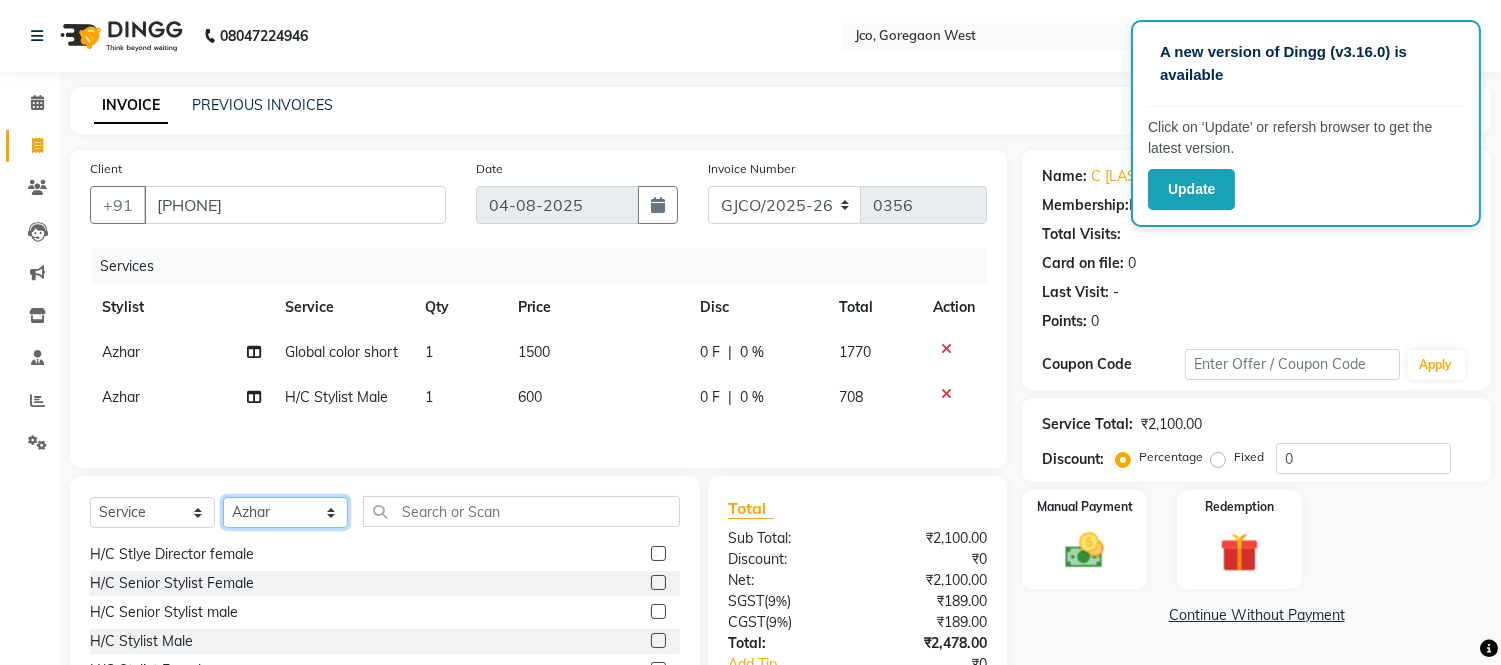select on "68597" 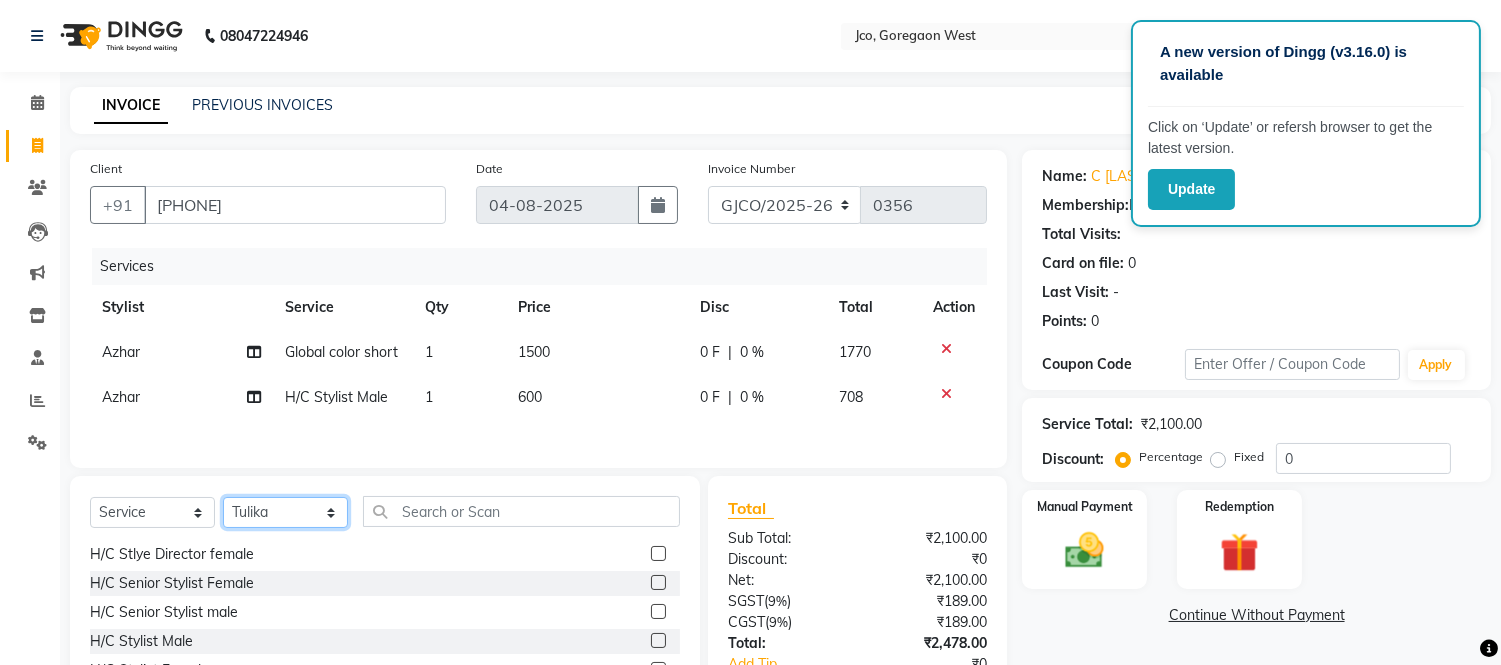 click on "Select Stylist Abdul Abid Afsha Shaikh Ajmal Aphy Araslan Ashfaque Aslam Azhar Frontdesk Gopal Jouyi Jubair Komal Tiwari Moon Lusi Naomi Raaj Raja Rose Ruchita Sunil katkar Sachin Kumar Thakur Sanatan sanjay Shavez Shilpa Shimrei Somya Thotsem as Tulika Wasim salmani Zing Kumwon Shatsang" 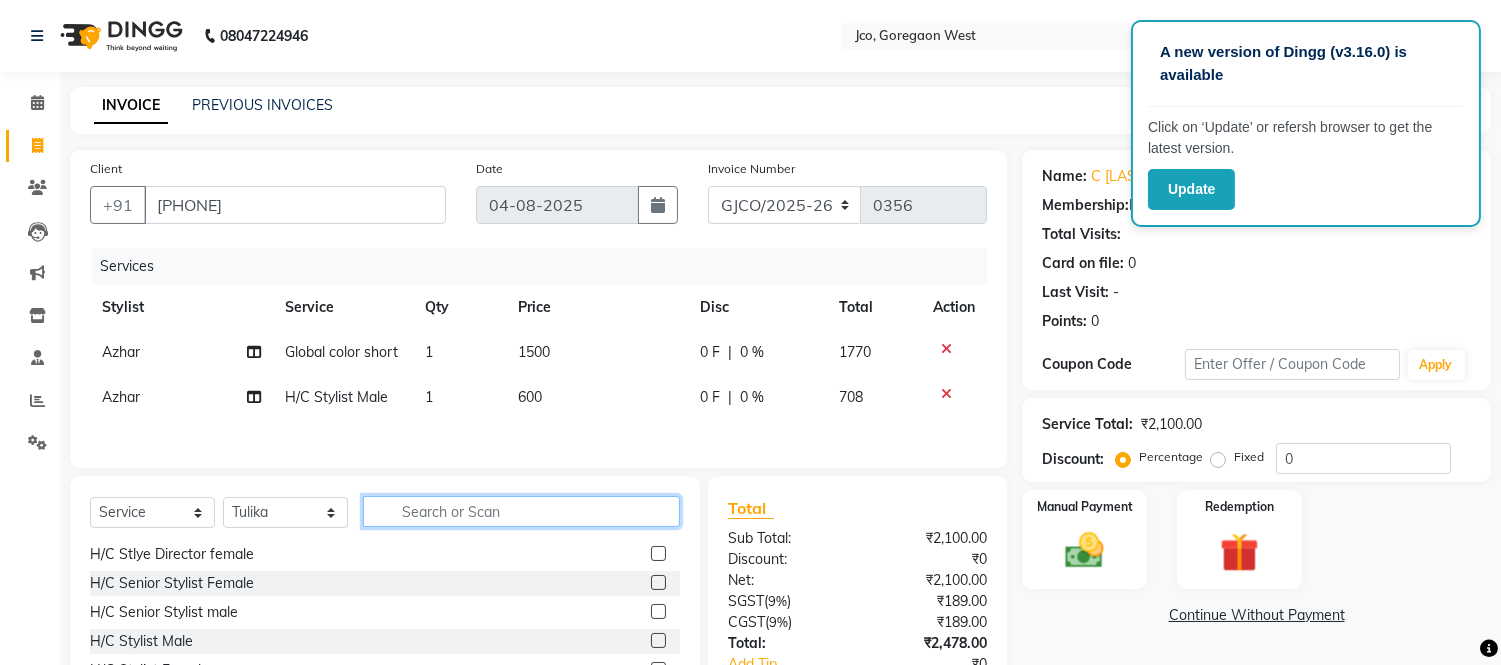 click 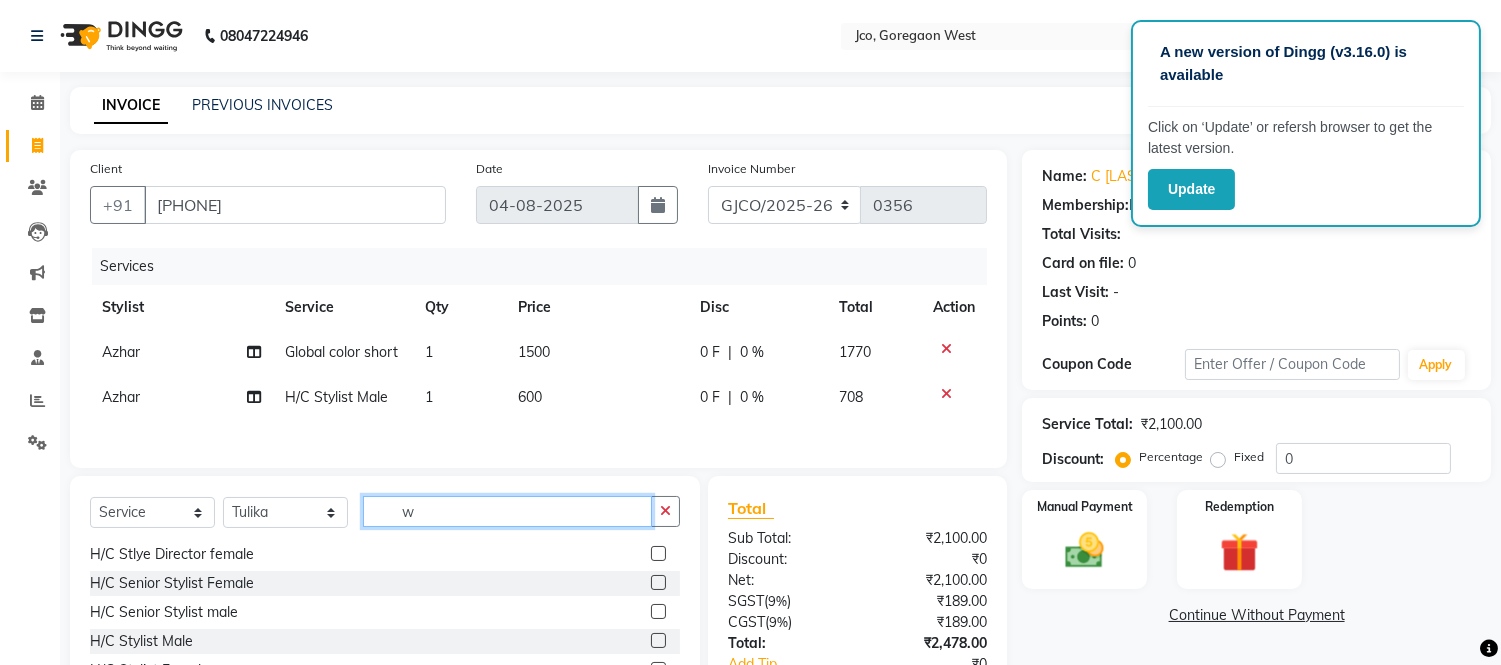 scroll, scrollTop: 0, scrollLeft: 0, axis: both 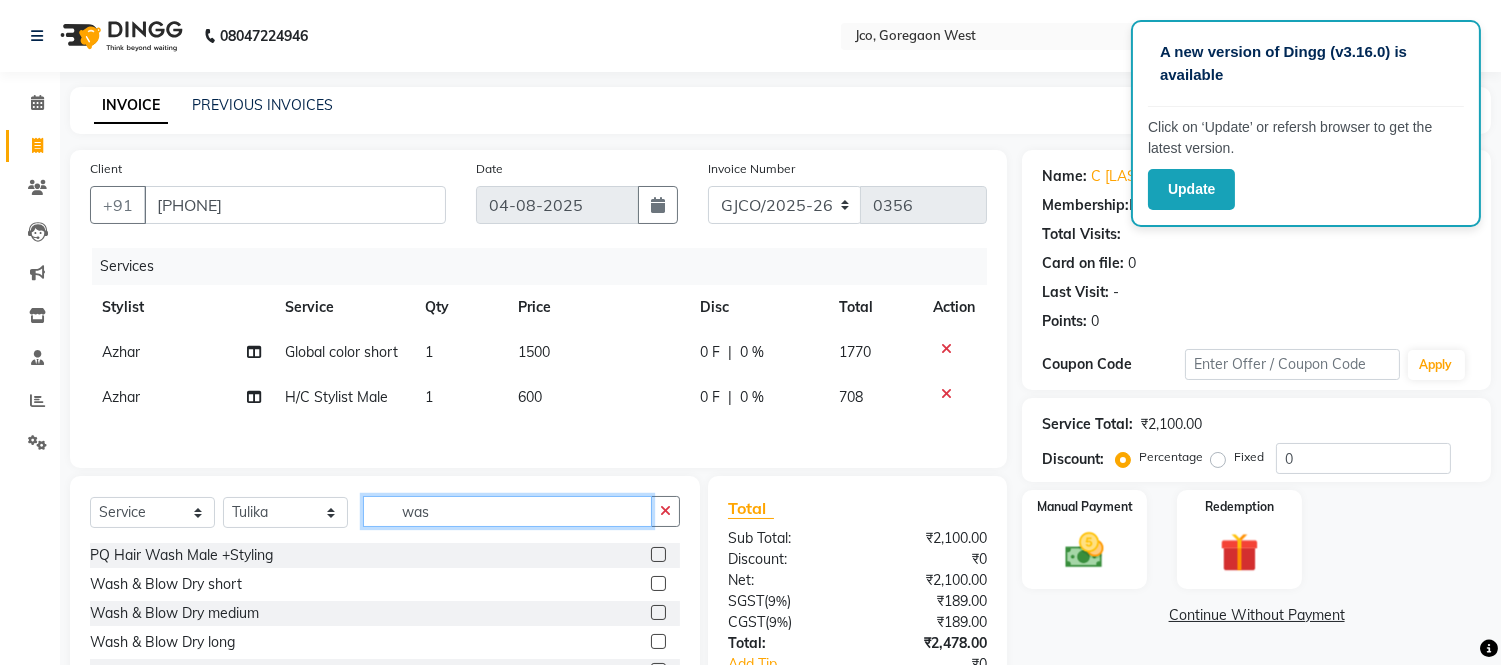 type on "was" 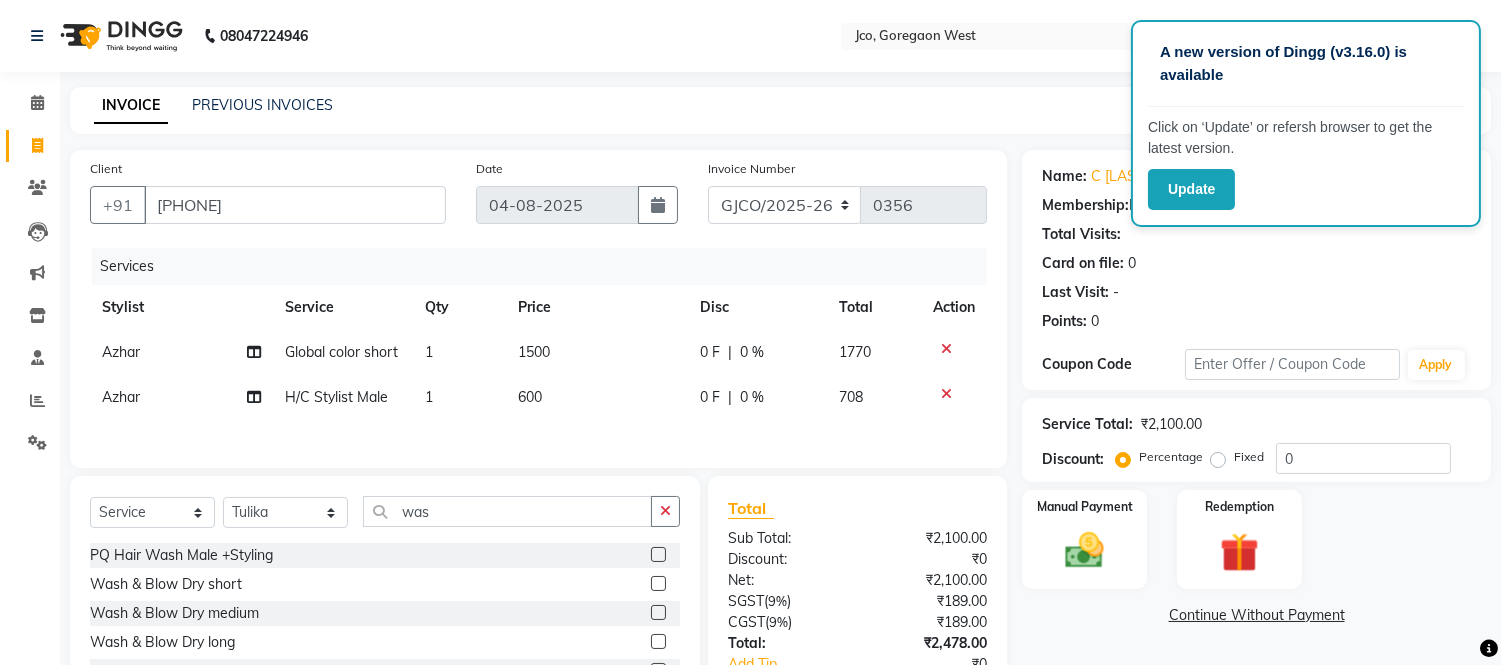 click 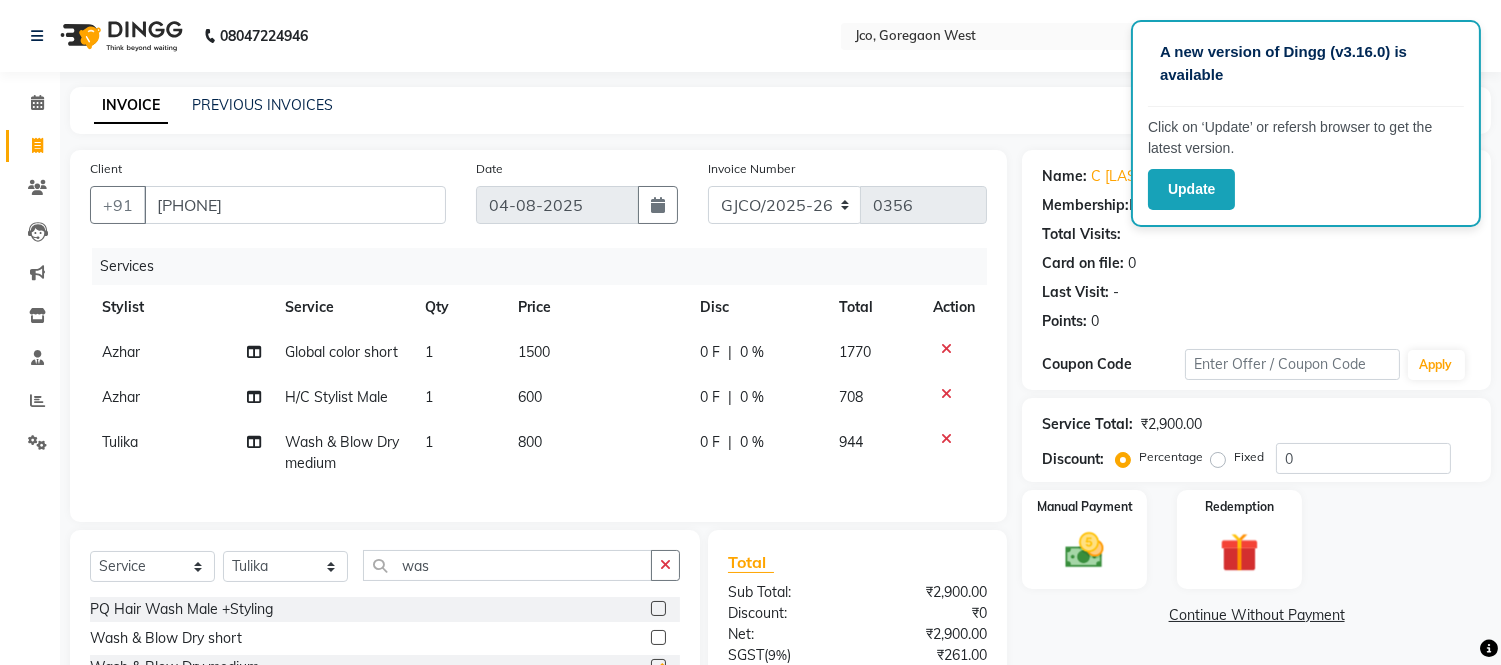 checkbox on "false" 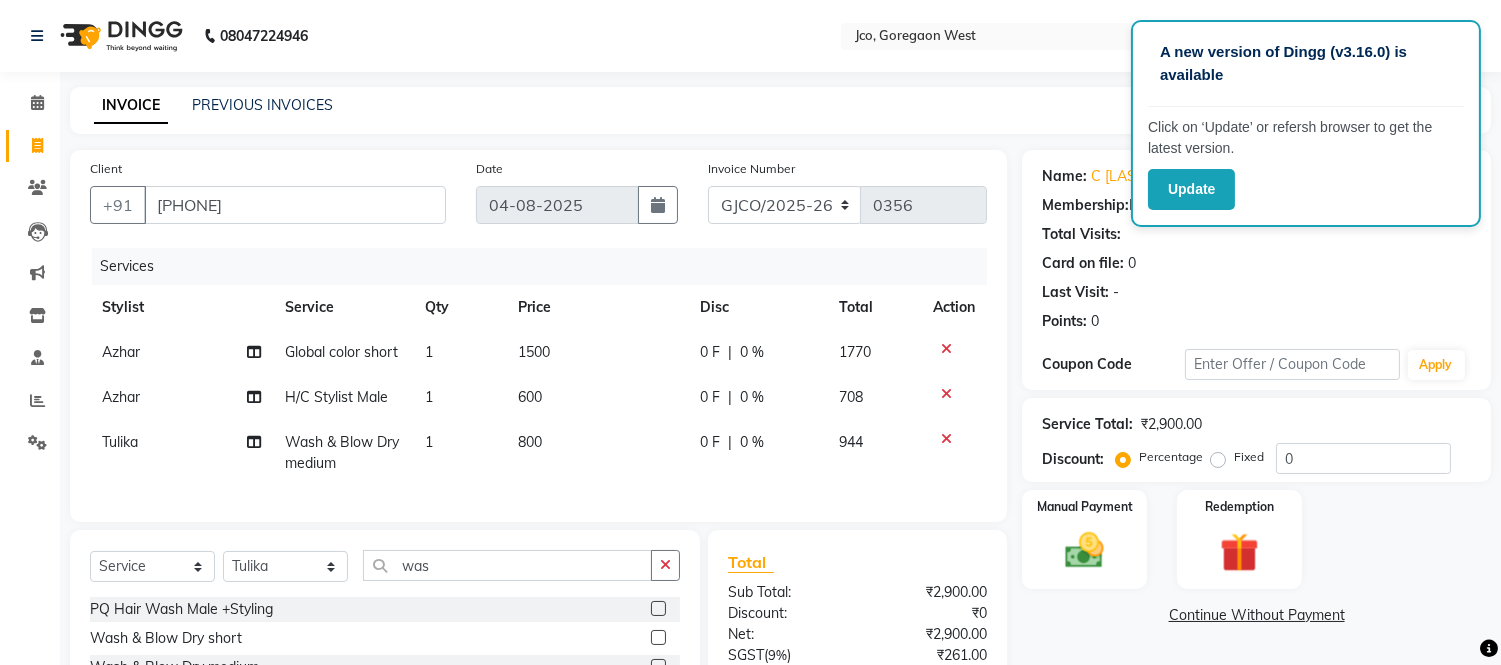 click on "800" 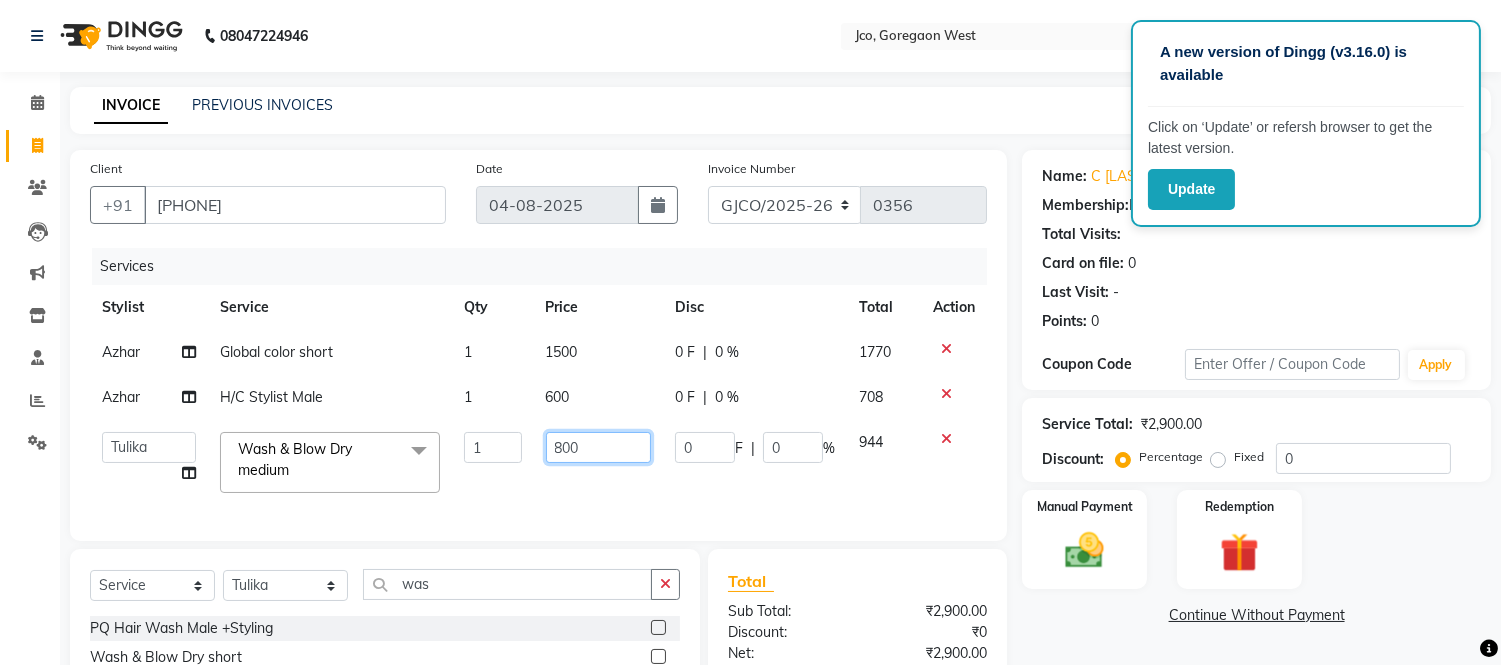 click on "800" 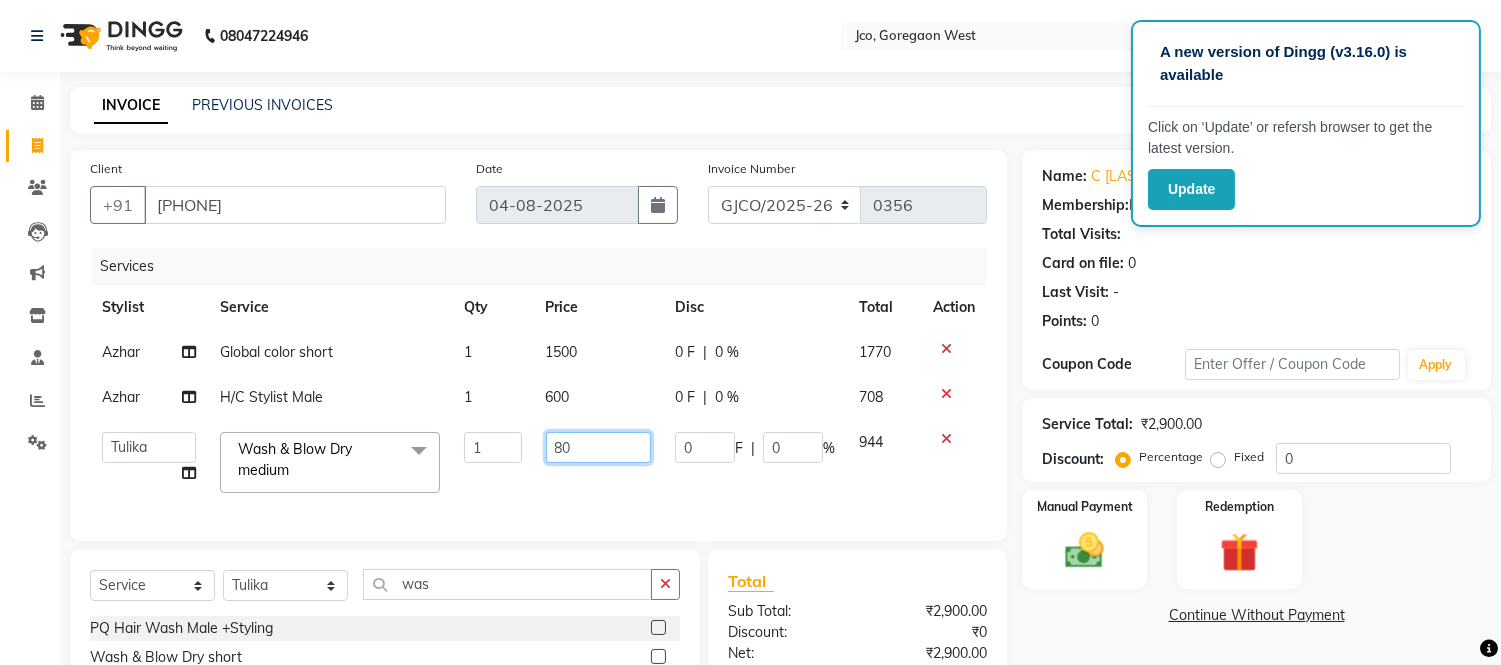 type on "8" 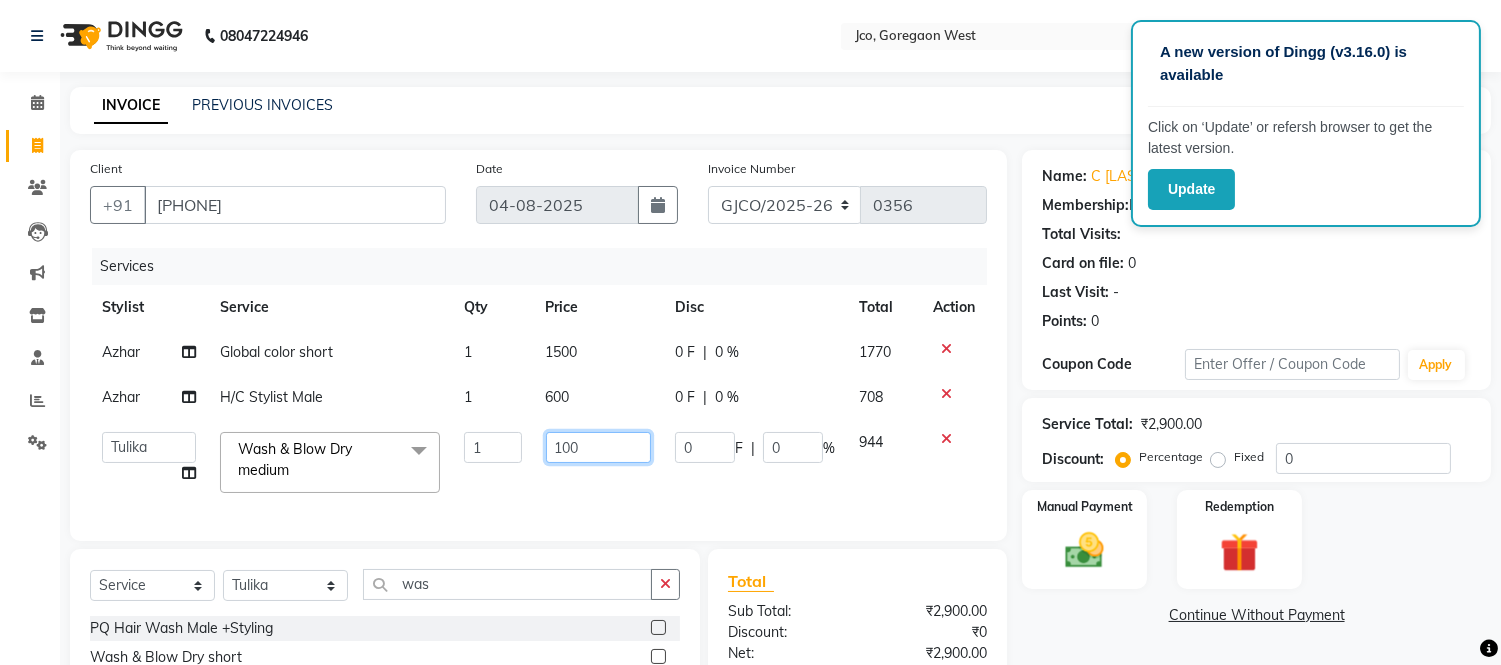 type on "1000" 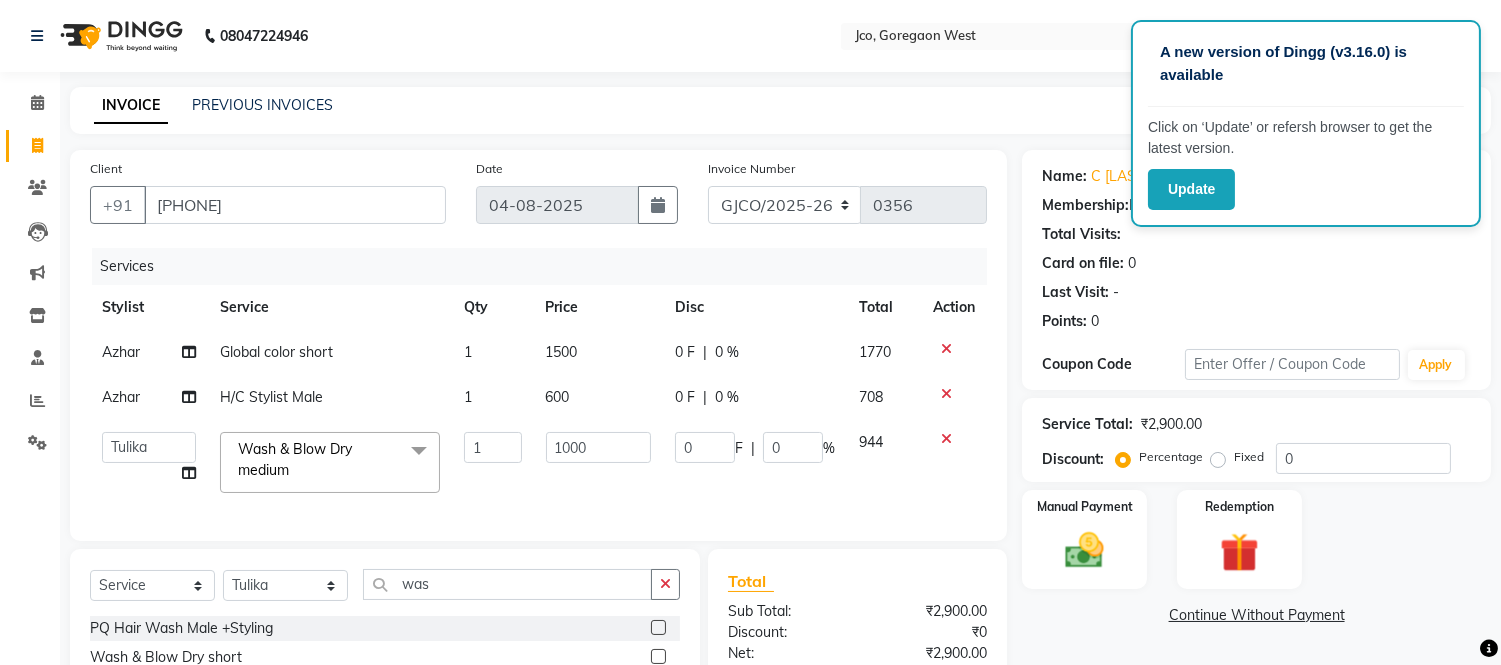 click on "Services Stylist Service Qty Price Disc Total Action Azhar Global color short 1 1500 0 F | 0 % 1770 Azhar H/C Stylist Male 1 600 0 F | 0 % 708 Abdul Abid Afsha Shaikh Ajmal Aphy Araslan Ashfaque Aslam Azhar Frontdesk Gopal Jouyi Jubair Komal Tiwari Moon Lusi Naomi Raaj Raja Rose Ruchita Sunil katkar Sachin Kumar Thakur Sanatan sanjay Shavez Shilpa Shimrei Somya Thotsem as Tulika Wasim salmani Zing Kumwon Shatsang Wash & Blow Dry medium x H/C Art Director Male H/C Art Director Female H/C Stlye Director male H/C Stlye Director female H/C Senior Stylist Female H/C Senior Stylist male H/C Stylist Male H/C Stylist Female H/C Child M- below 12 H/C Child F - below 12 H/C - Fringes/Locks PQ Hair Wash Male +Styling Wash & Blow Dry short Wash & Blow Dry medium Wash & Blow Dry long Wash & Paddle Dry Wash & Blast Dry Shampoo & conditioner Add on Mask/ Deep Conditioning Extension Wash (onwards) Blow Dry Hair Ironing Short Hair Tong (Onwards)" 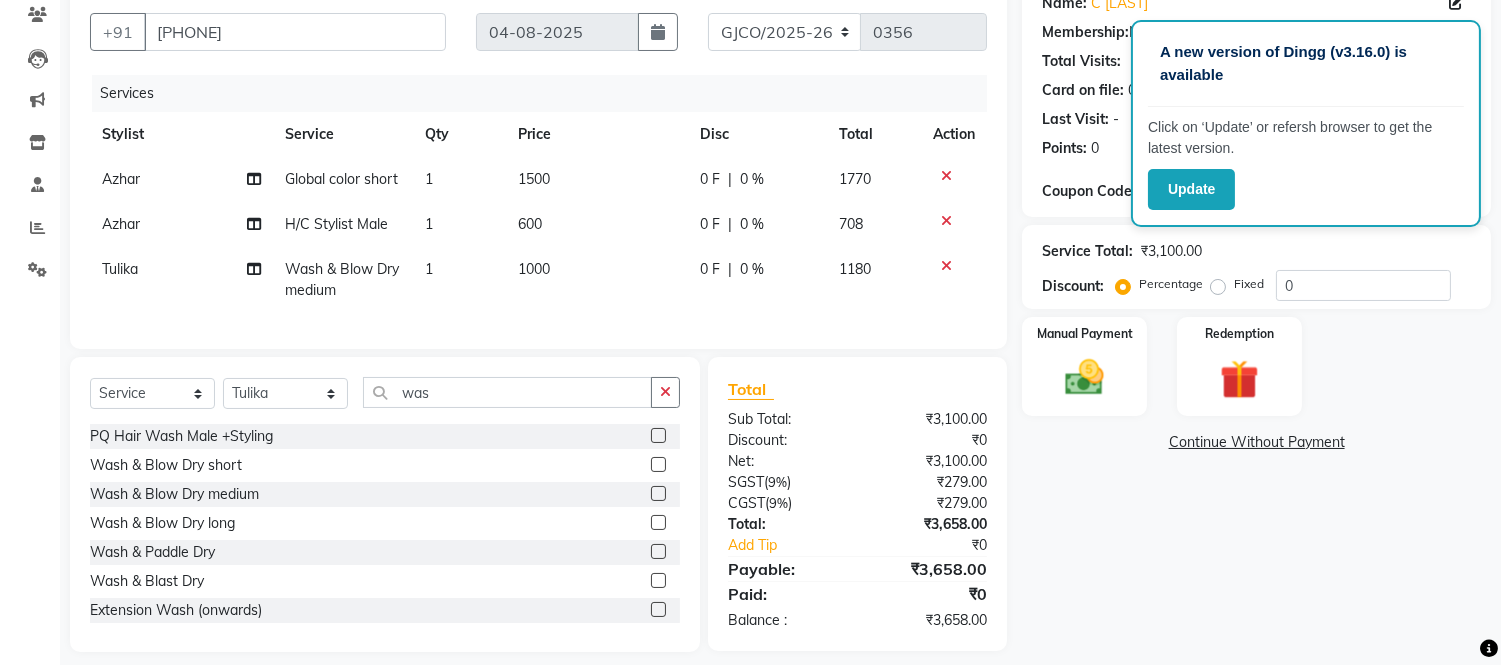 scroll, scrollTop: 184, scrollLeft: 0, axis: vertical 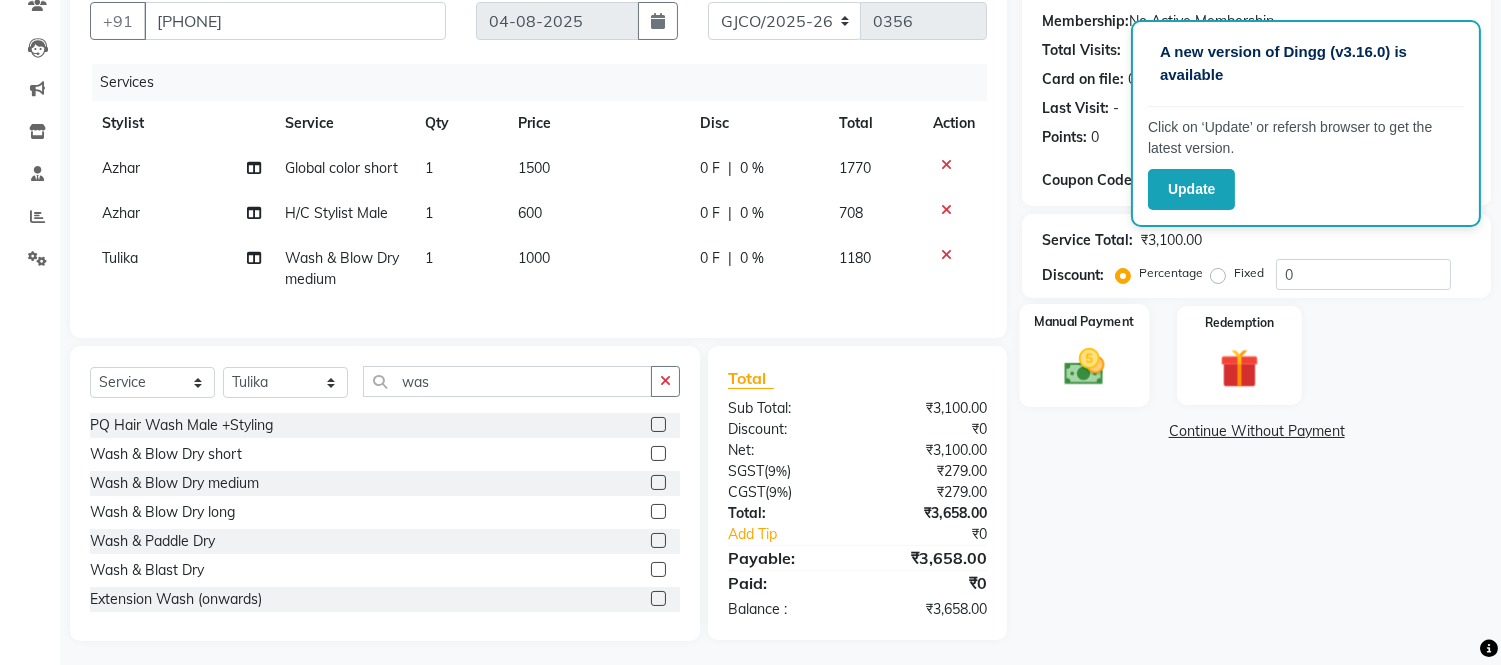 click 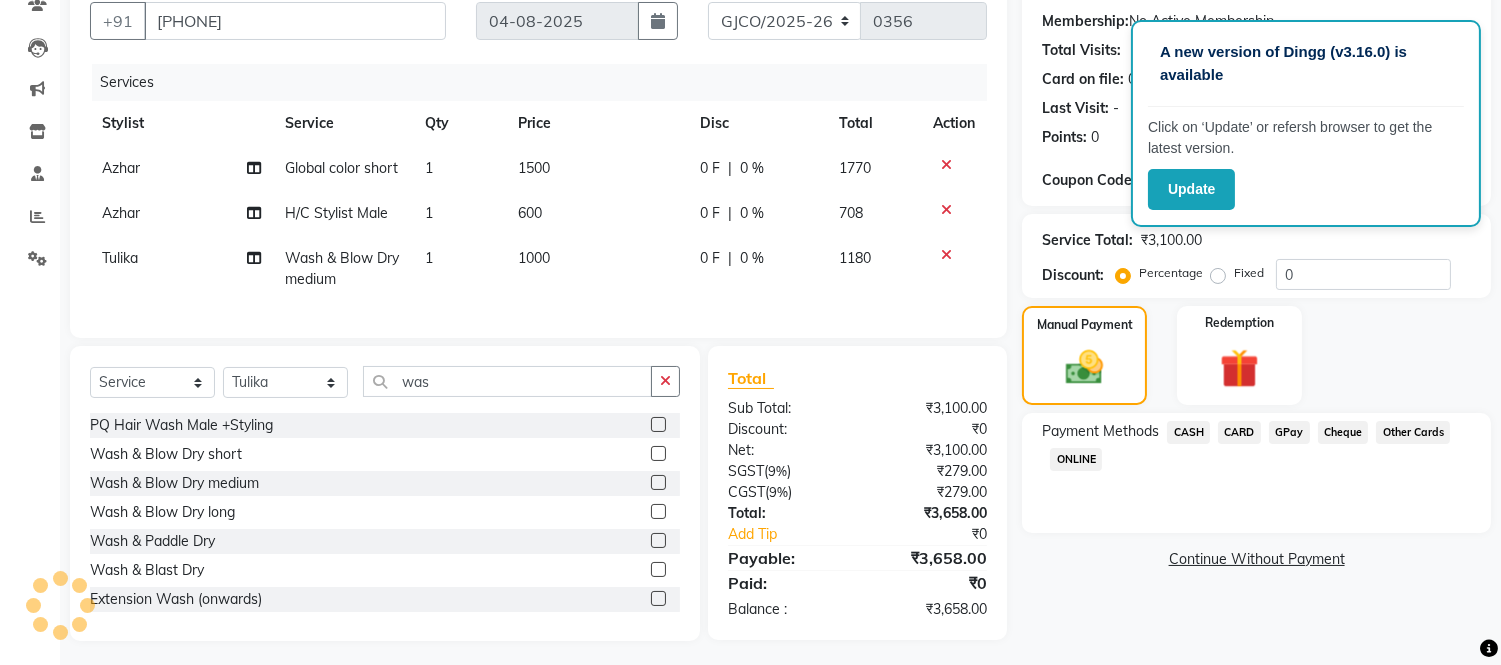 click on "GPay" 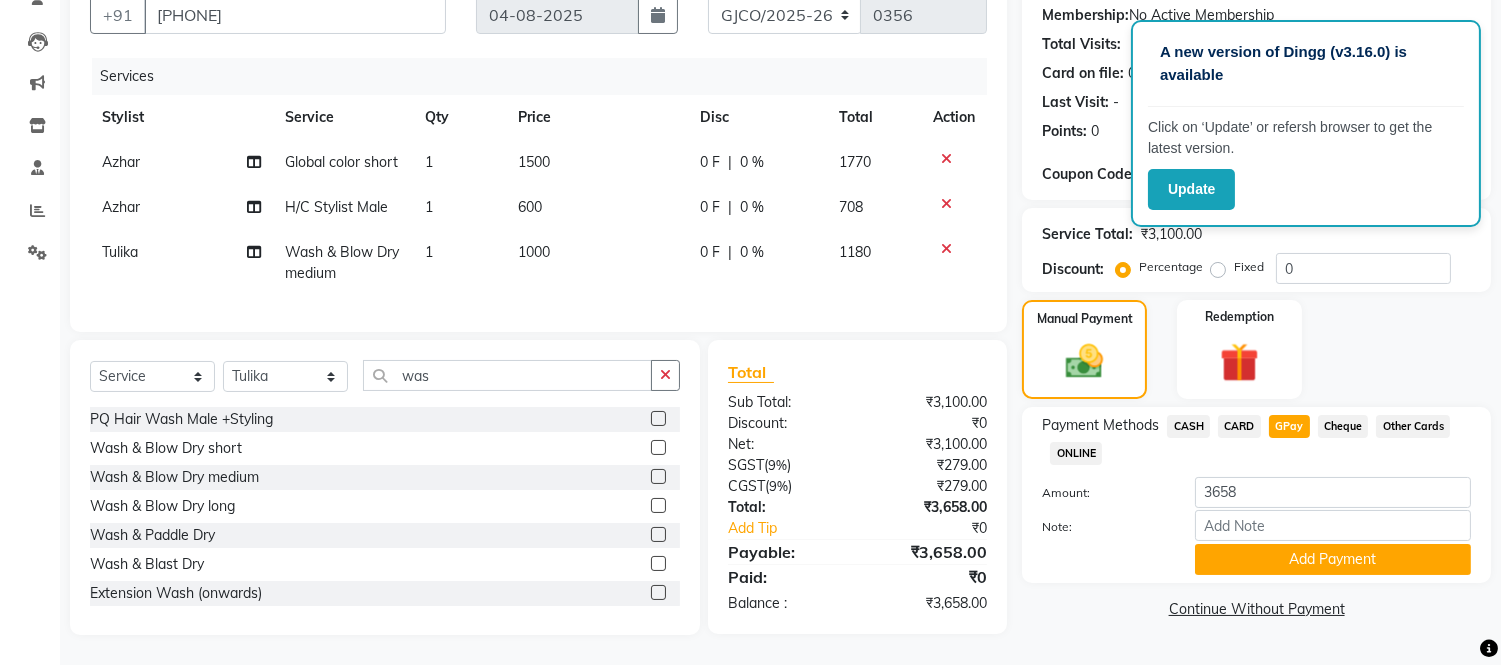 scroll, scrollTop: 206, scrollLeft: 0, axis: vertical 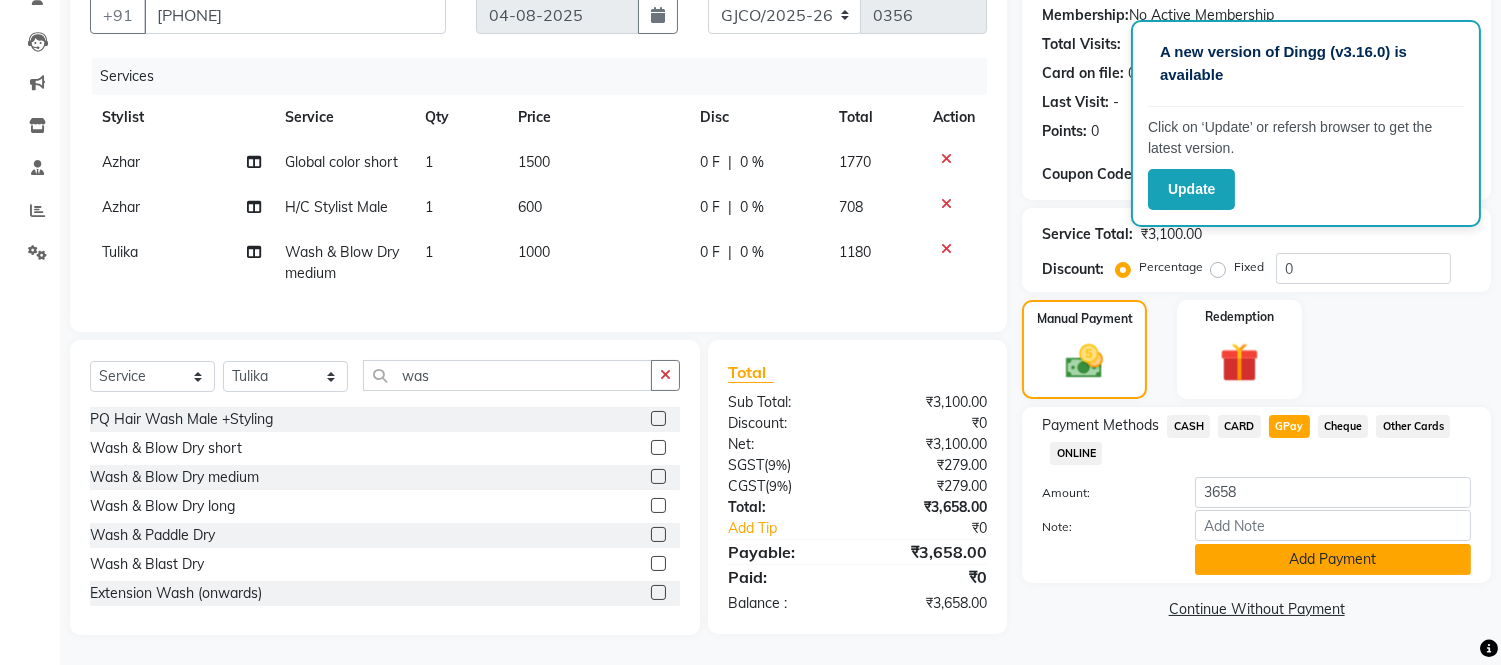 click on "Add Payment" 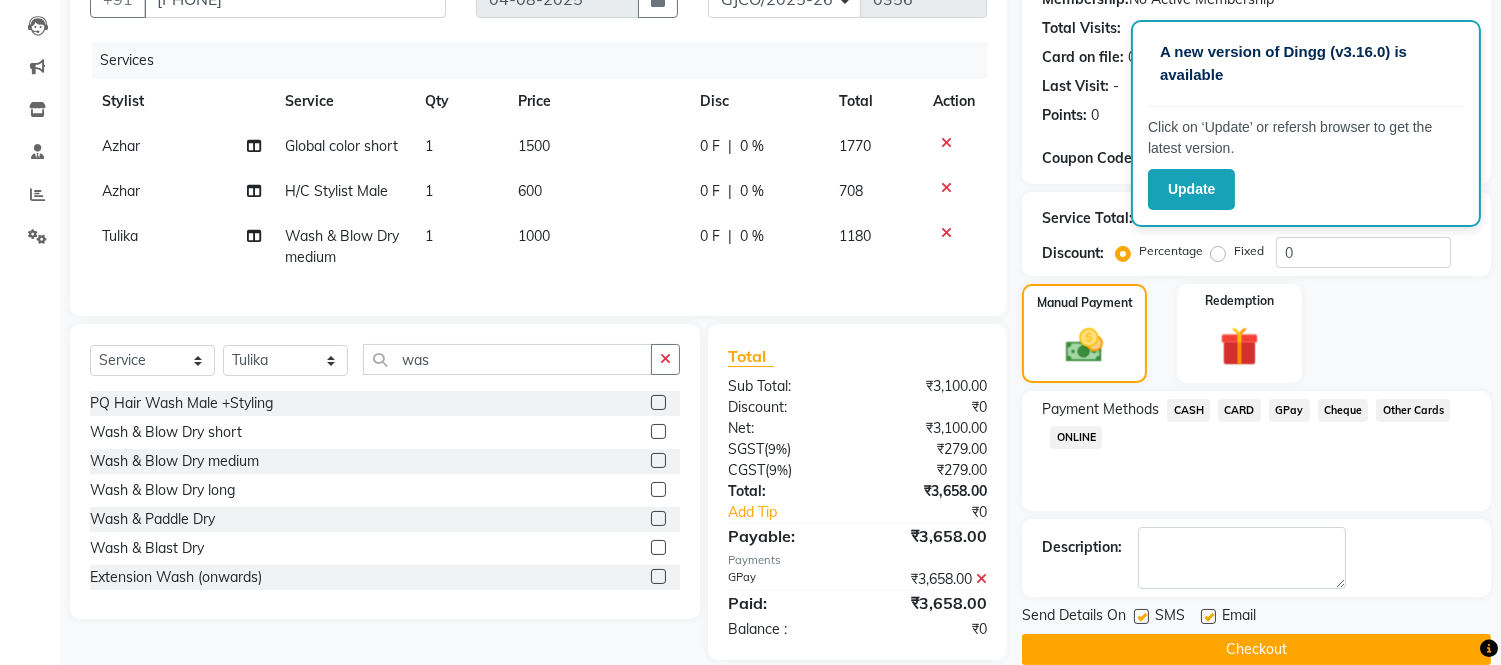 click on "Checkout" 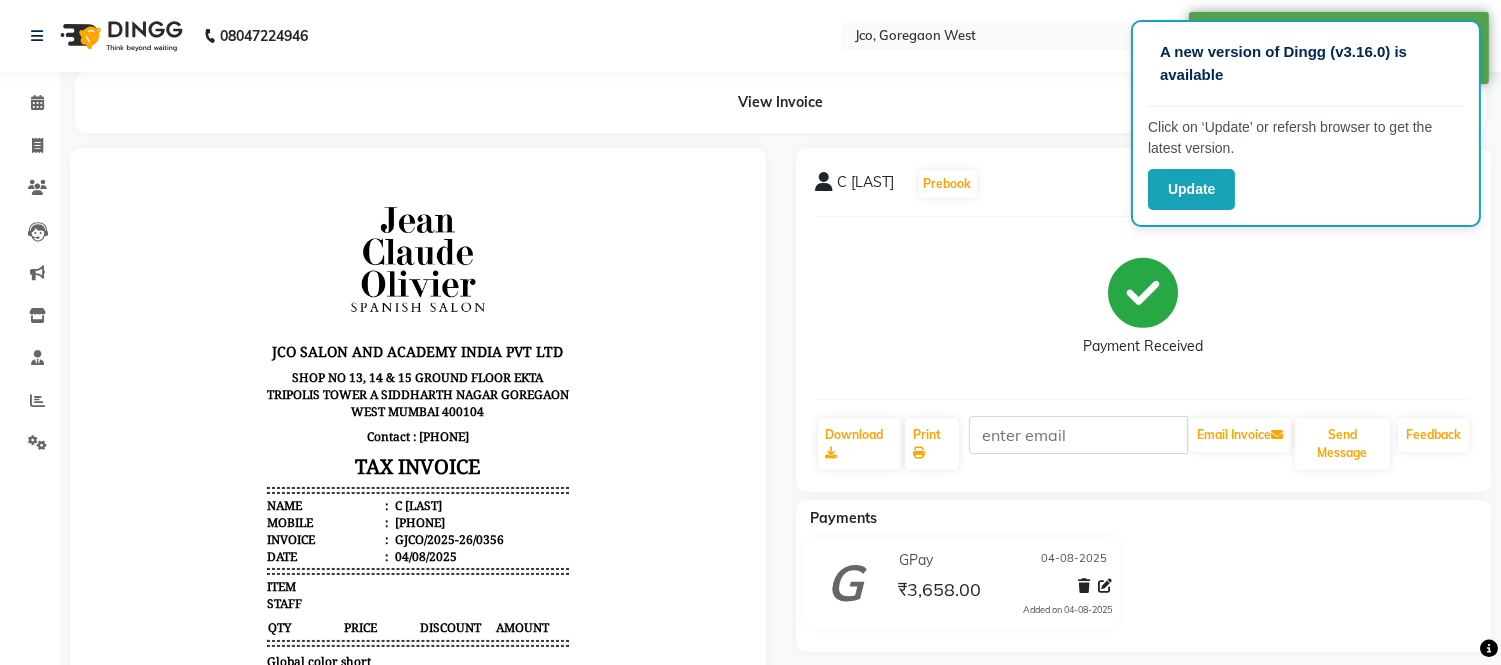 scroll, scrollTop: 0, scrollLeft: 0, axis: both 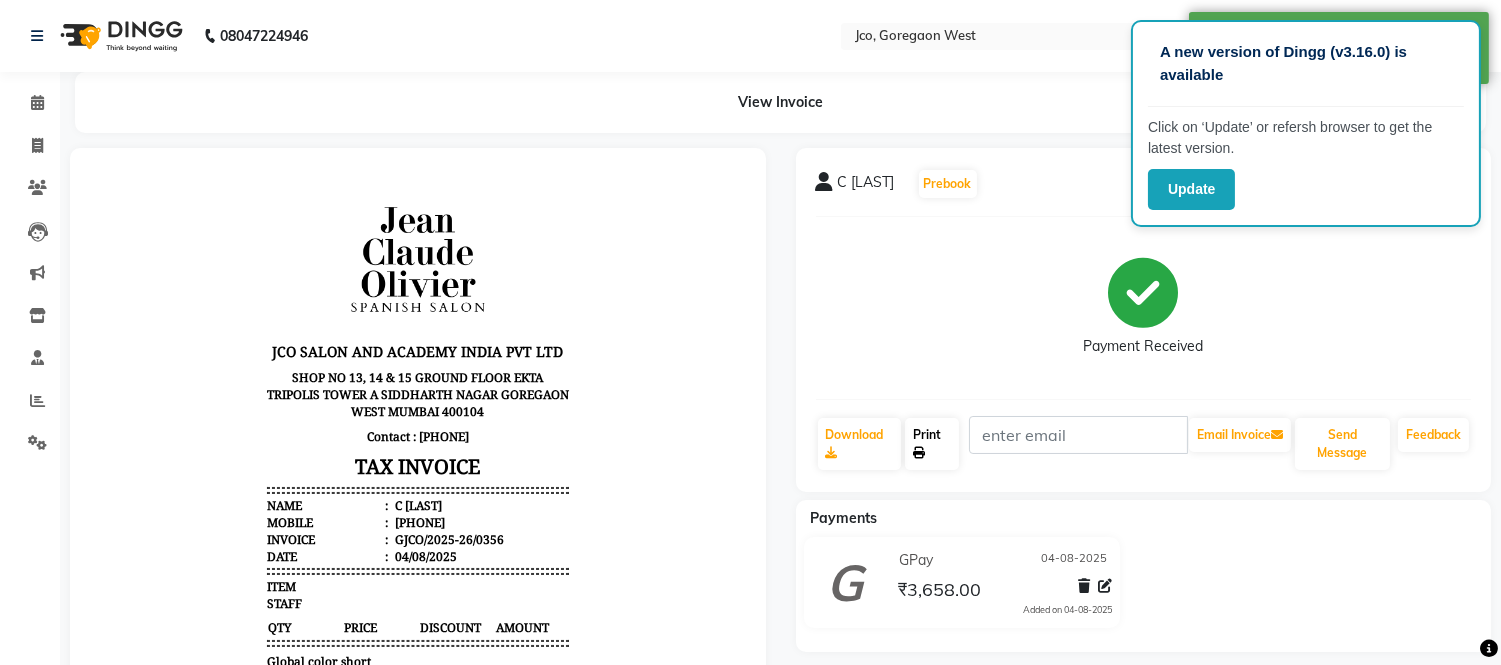 click 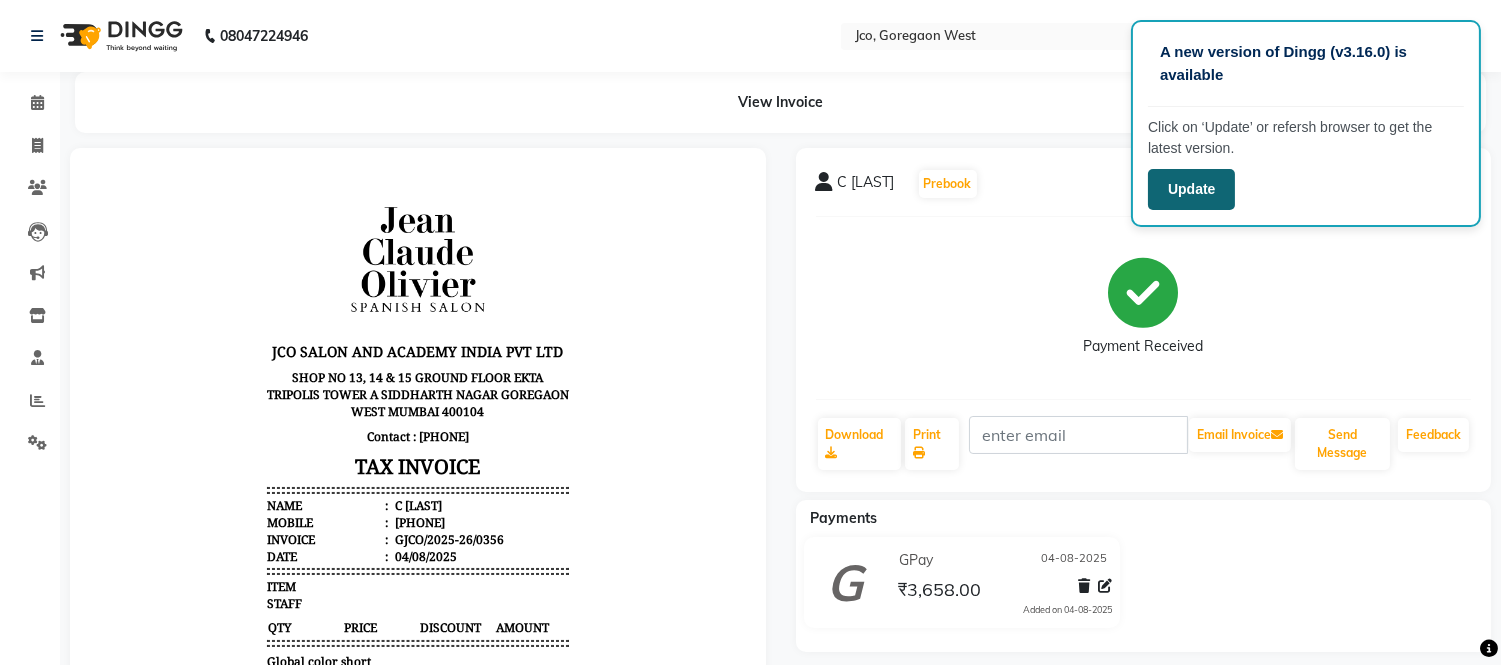 click on "Update" 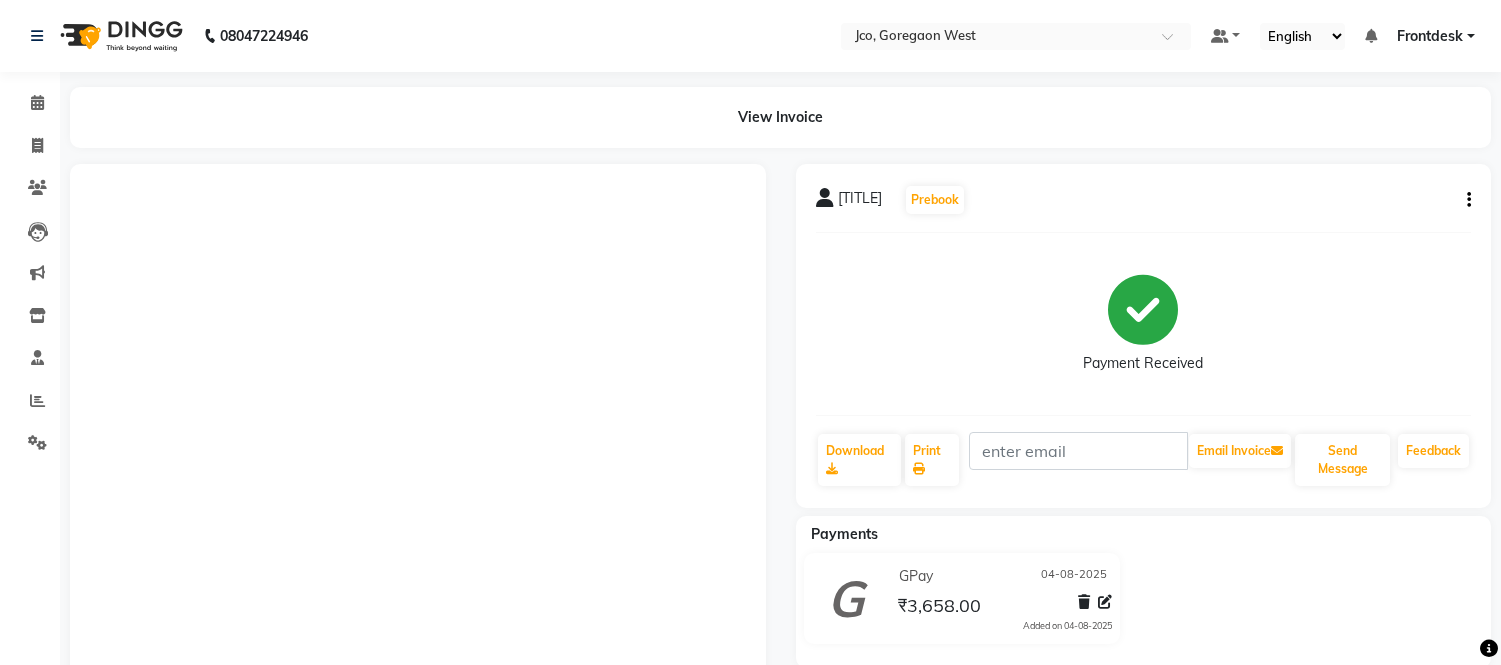 scroll, scrollTop: 0, scrollLeft: 0, axis: both 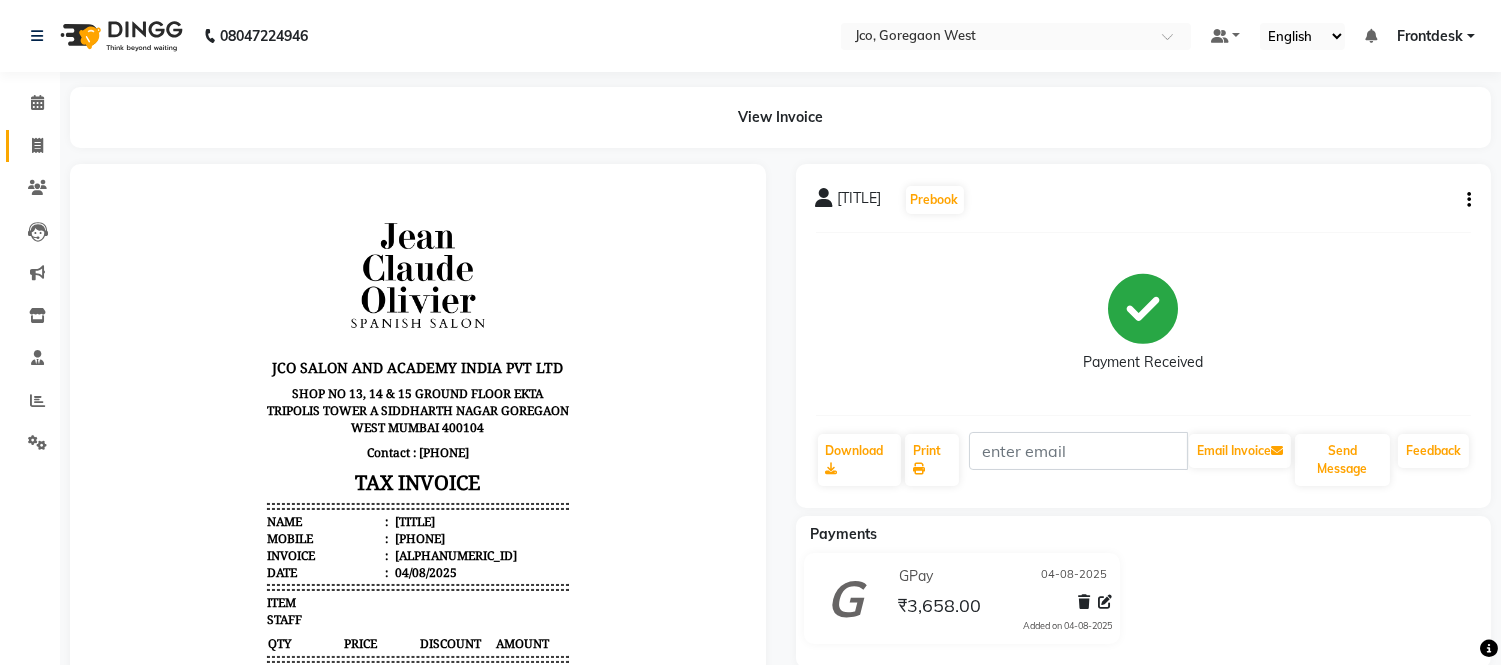 click 